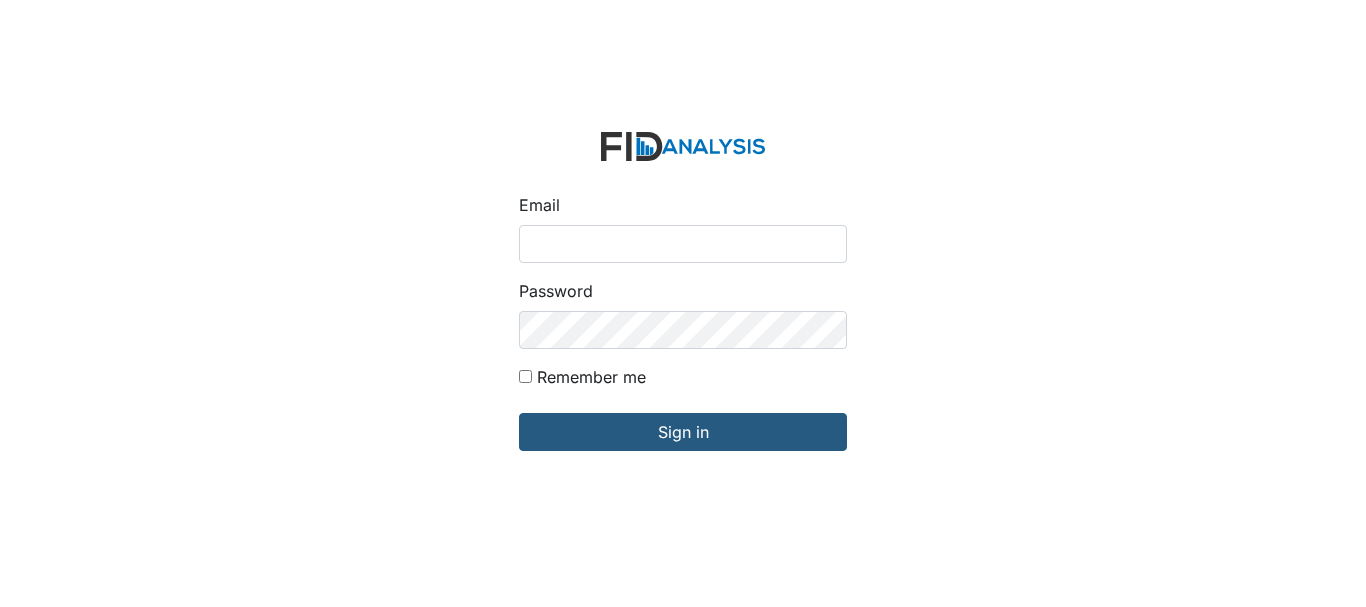 scroll, scrollTop: 0, scrollLeft: 0, axis: both 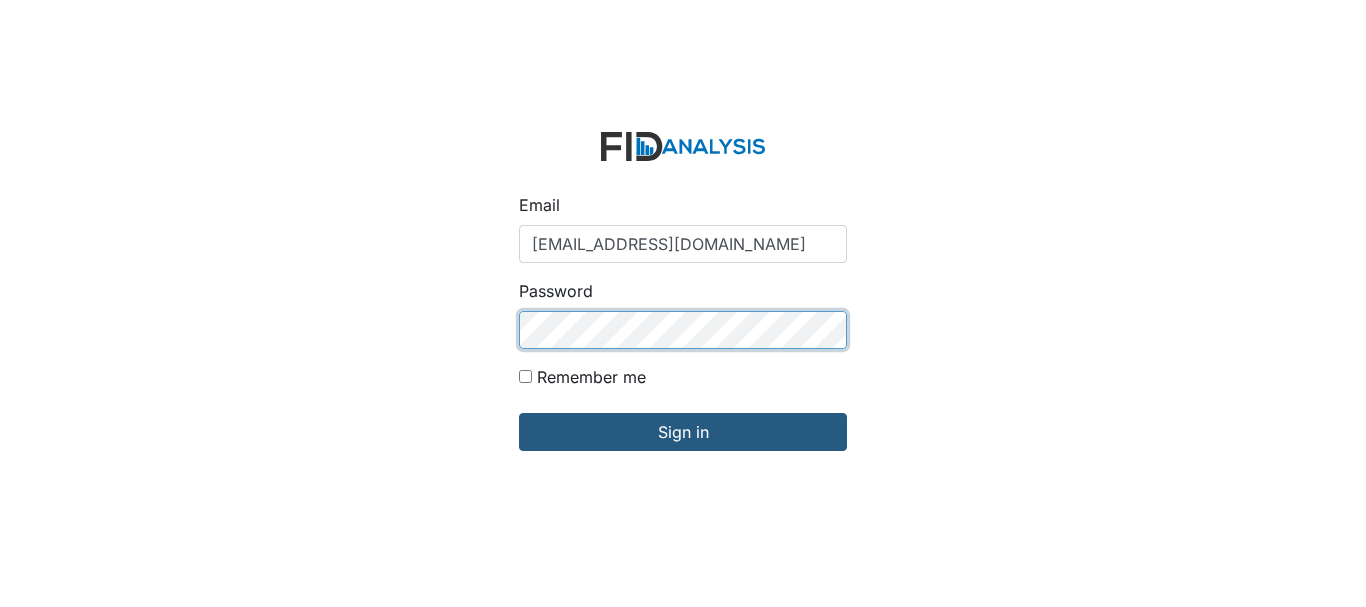 click on "Sign in" at bounding box center [683, 432] 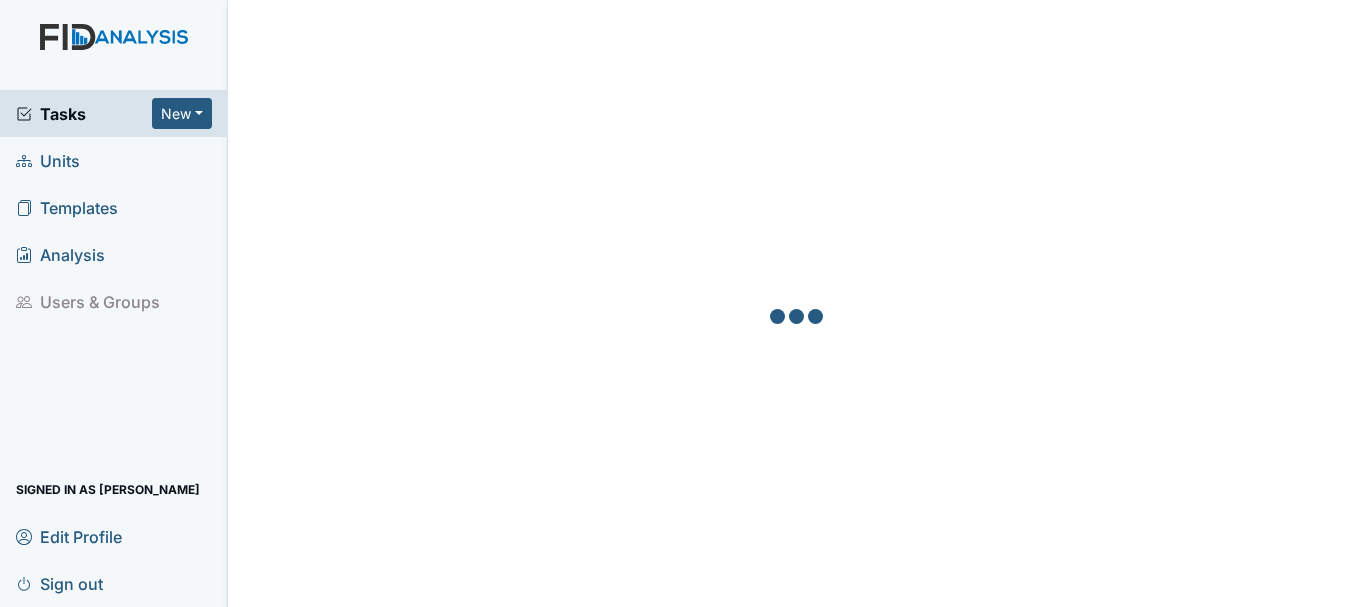 scroll, scrollTop: 0, scrollLeft: 0, axis: both 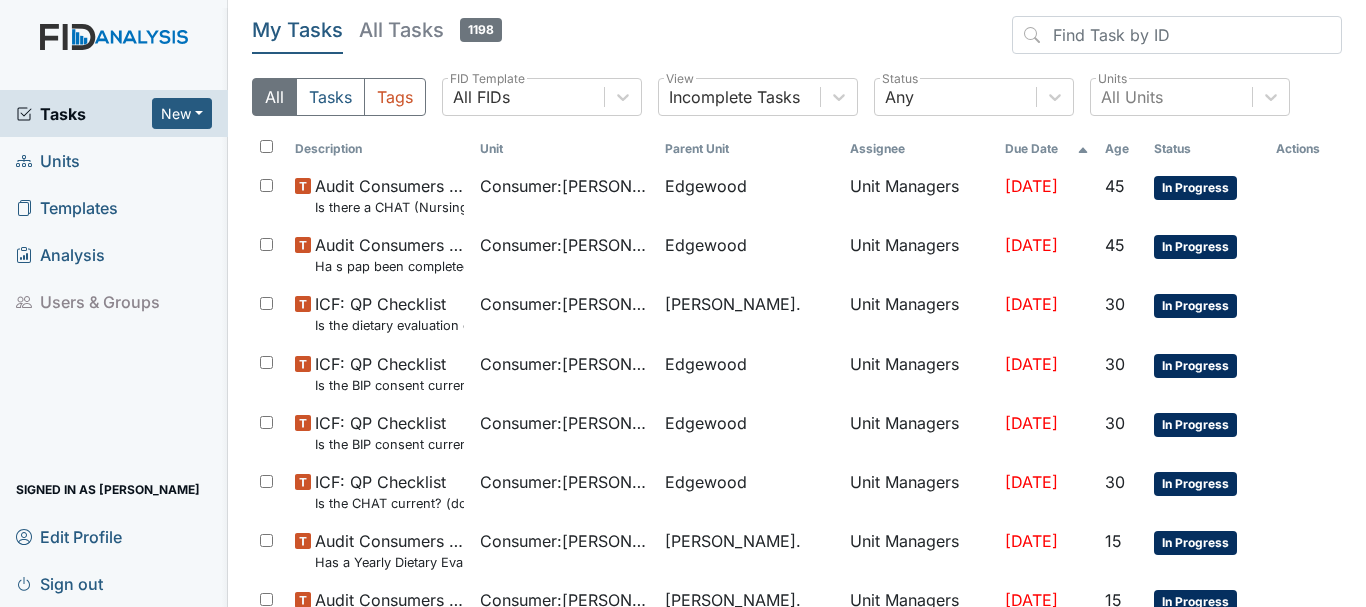 click on "Units" at bounding box center (48, 160) 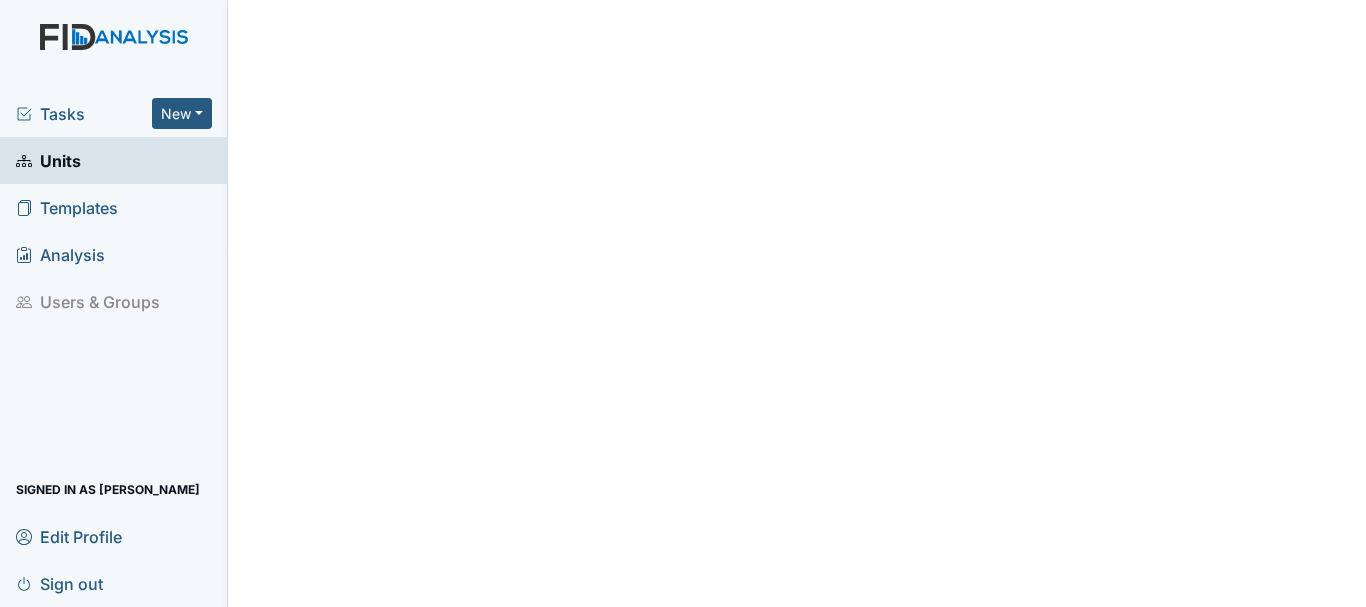 scroll, scrollTop: 0, scrollLeft: 0, axis: both 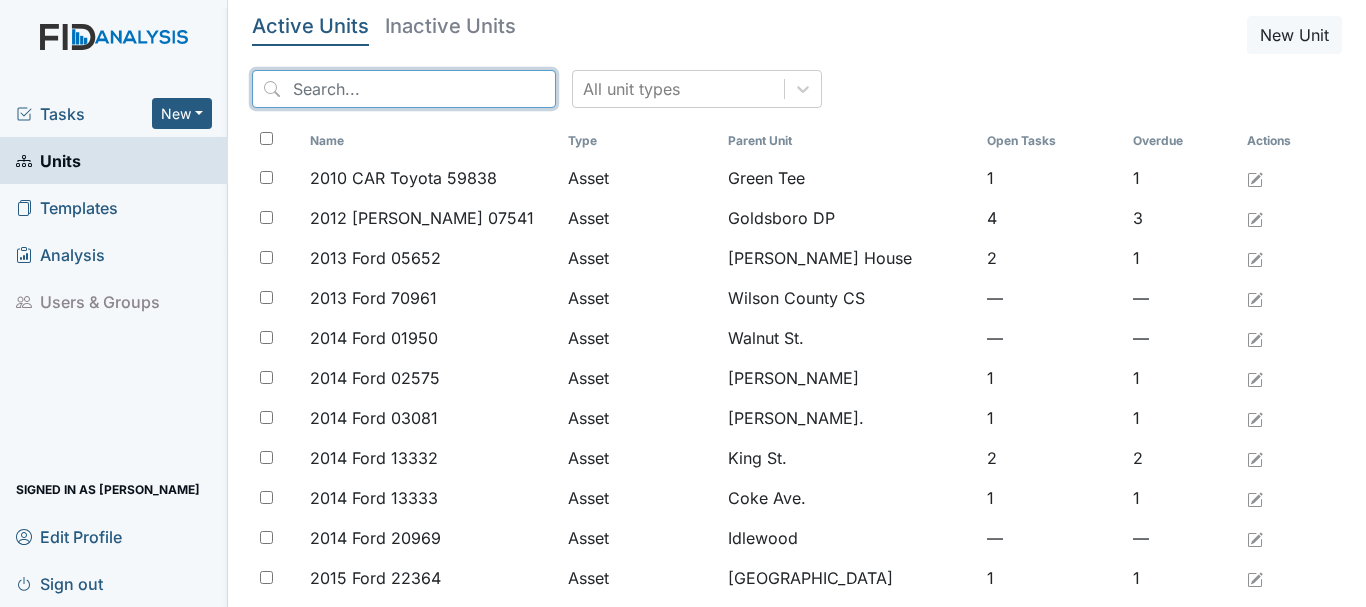 click at bounding box center (404, 89) 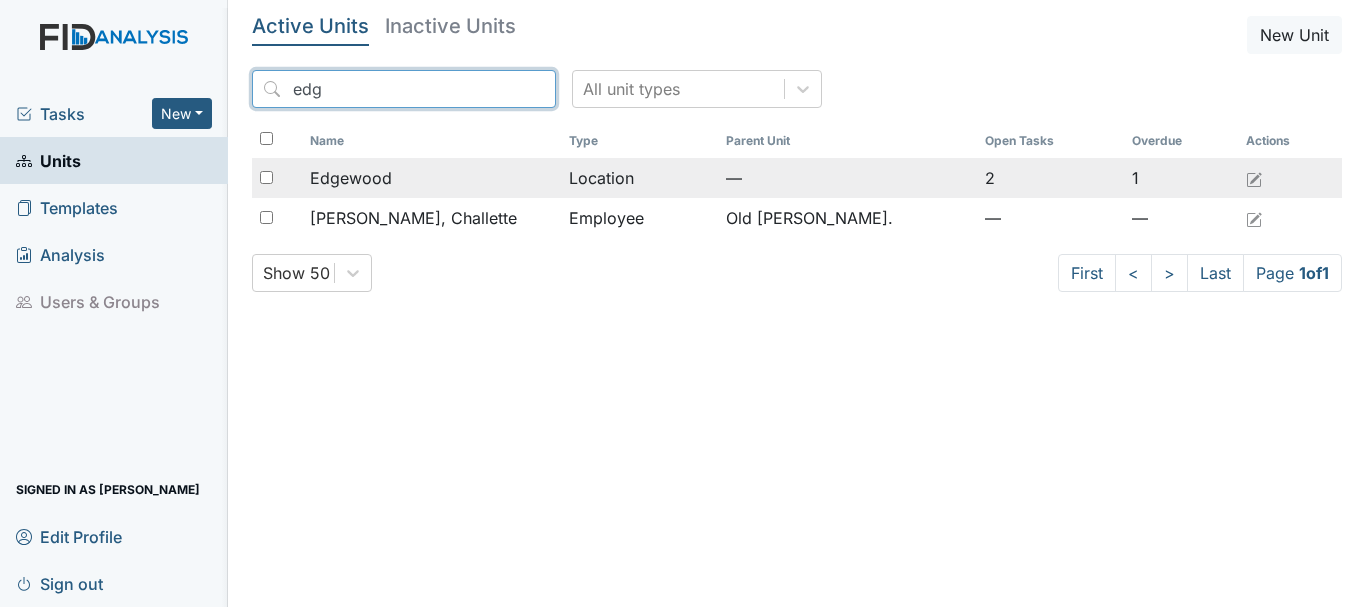 type on "edg" 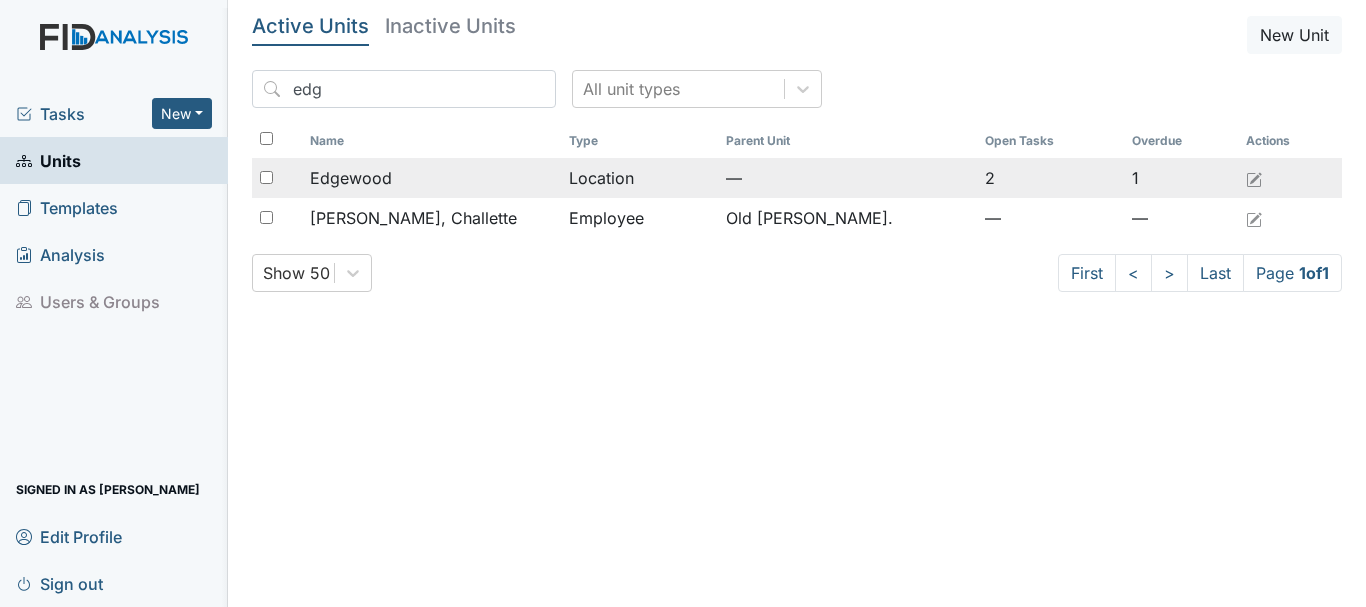 click on "Edgewood" at bounding box center [351, 178] 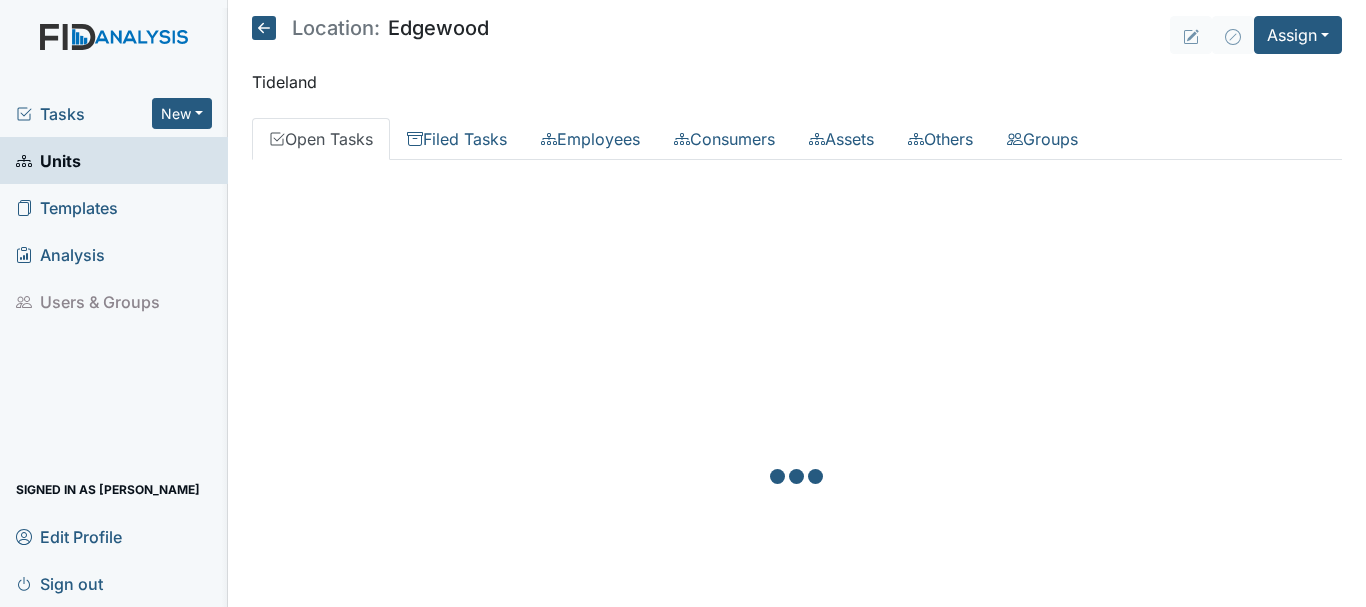 scroll, scrollTop: 0, scrollLeft: 0, axis: both 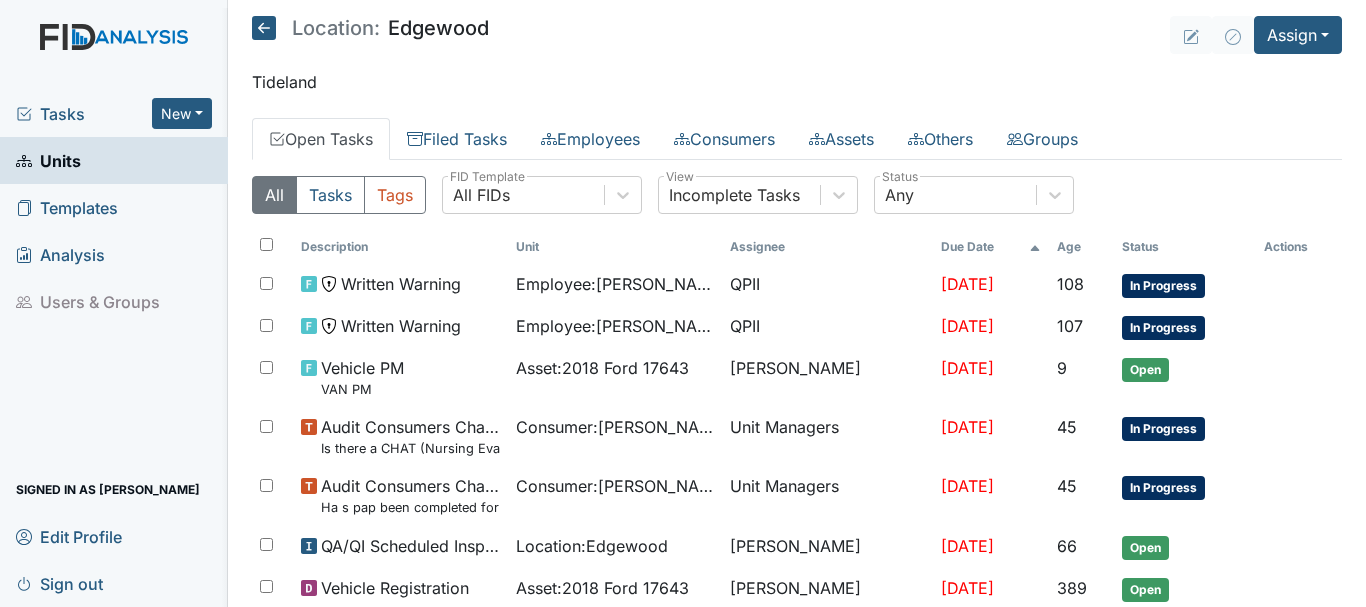 click on "Tasks" at bounding box center [84, 114] 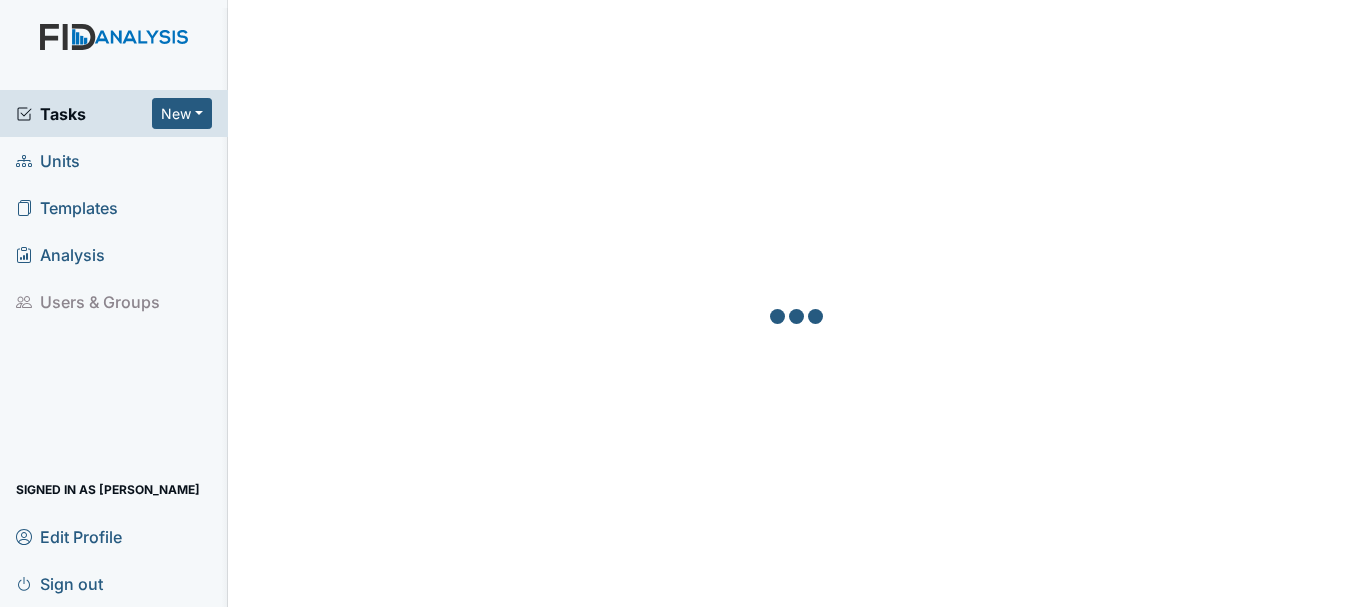 scroll, scrollTop: 0, scrollLeft: 0, axis: both 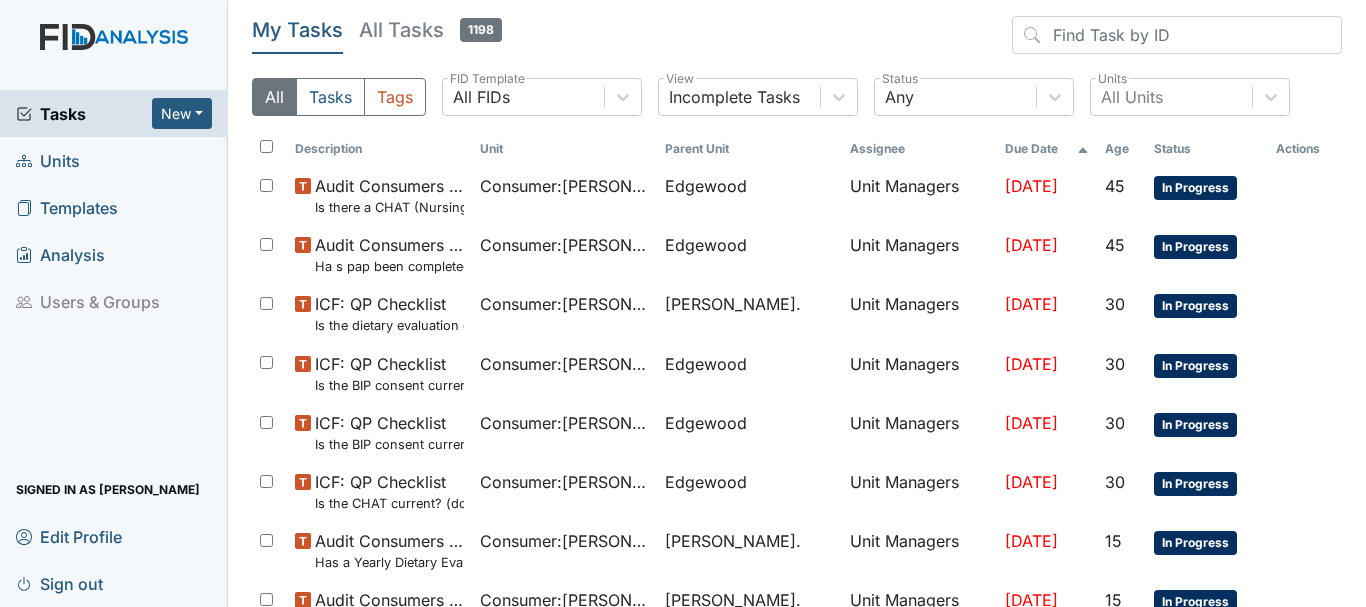 click on "Units" at bounding box center (48, 160) 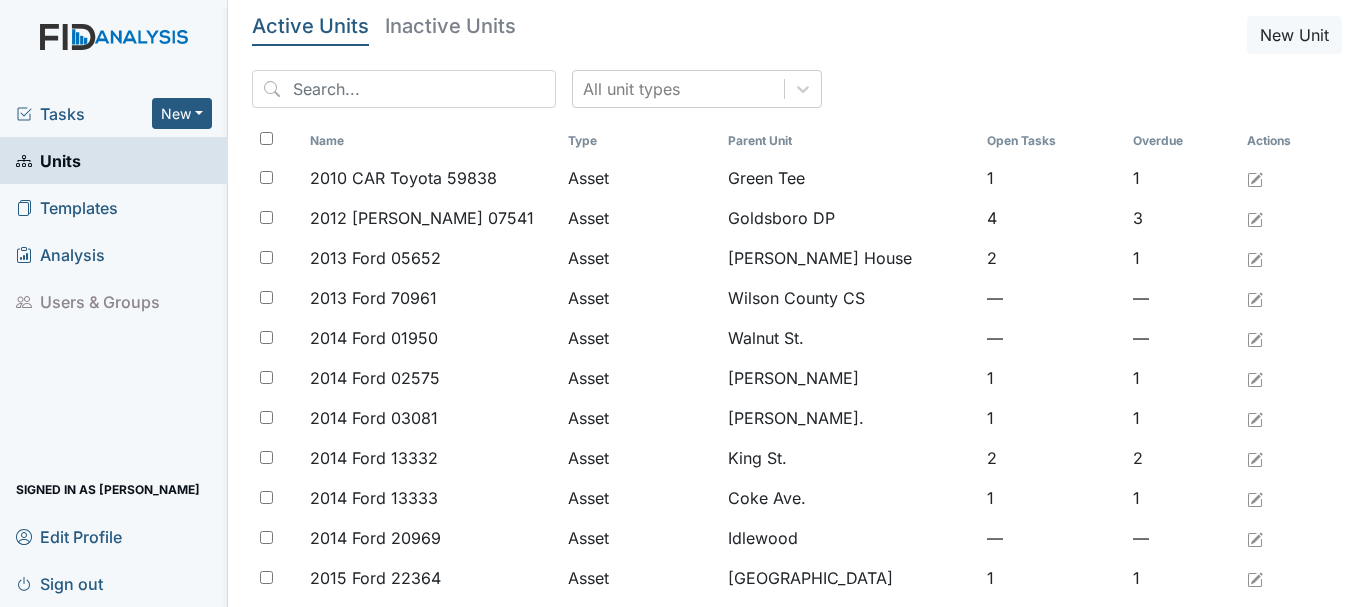 scroll, scrollTop: 0, scrollLeft: 0, axis: both 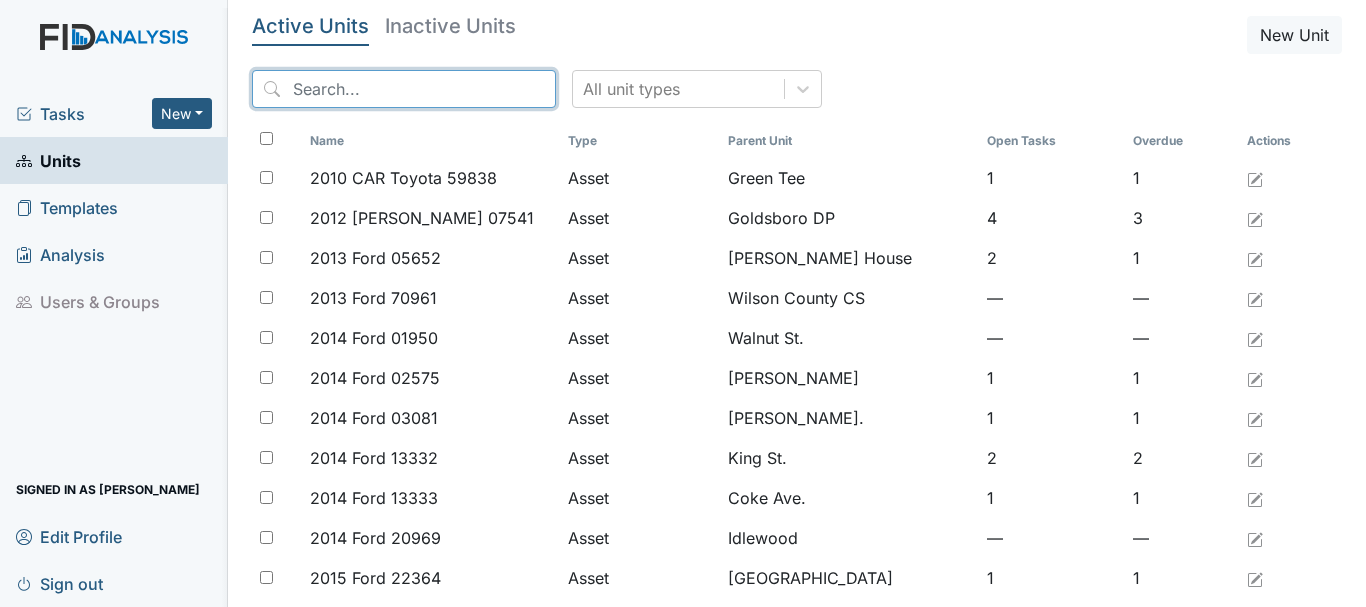 click at bounding box center (404, 89) 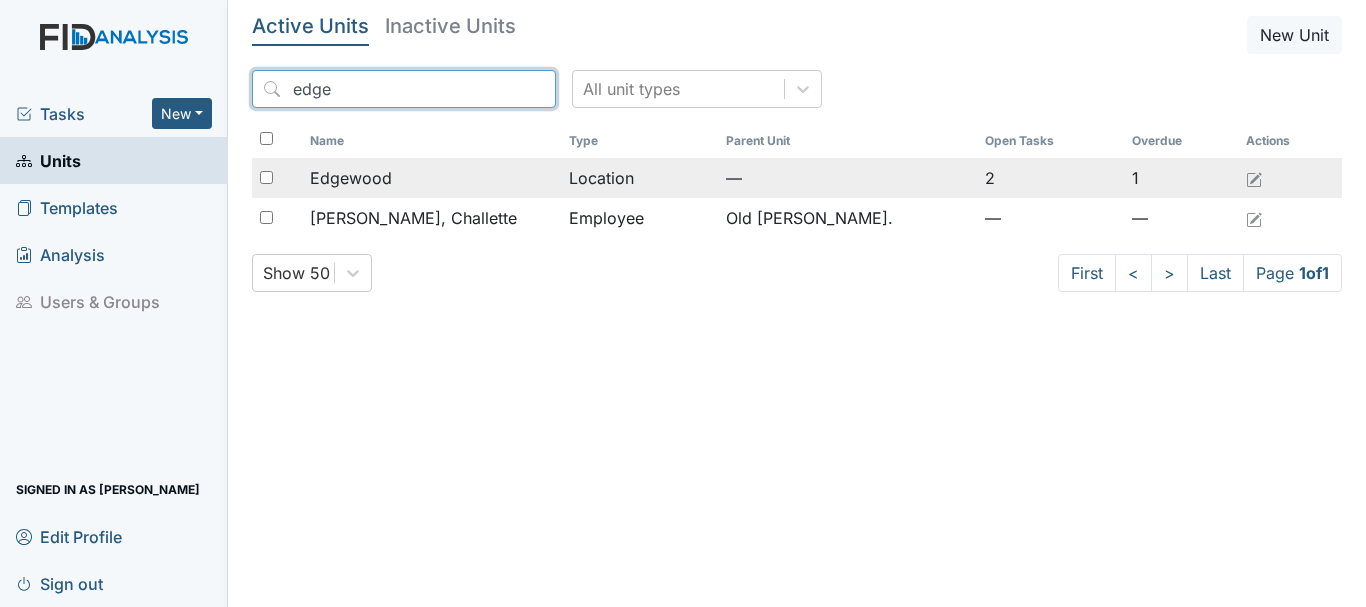 type on "edge" 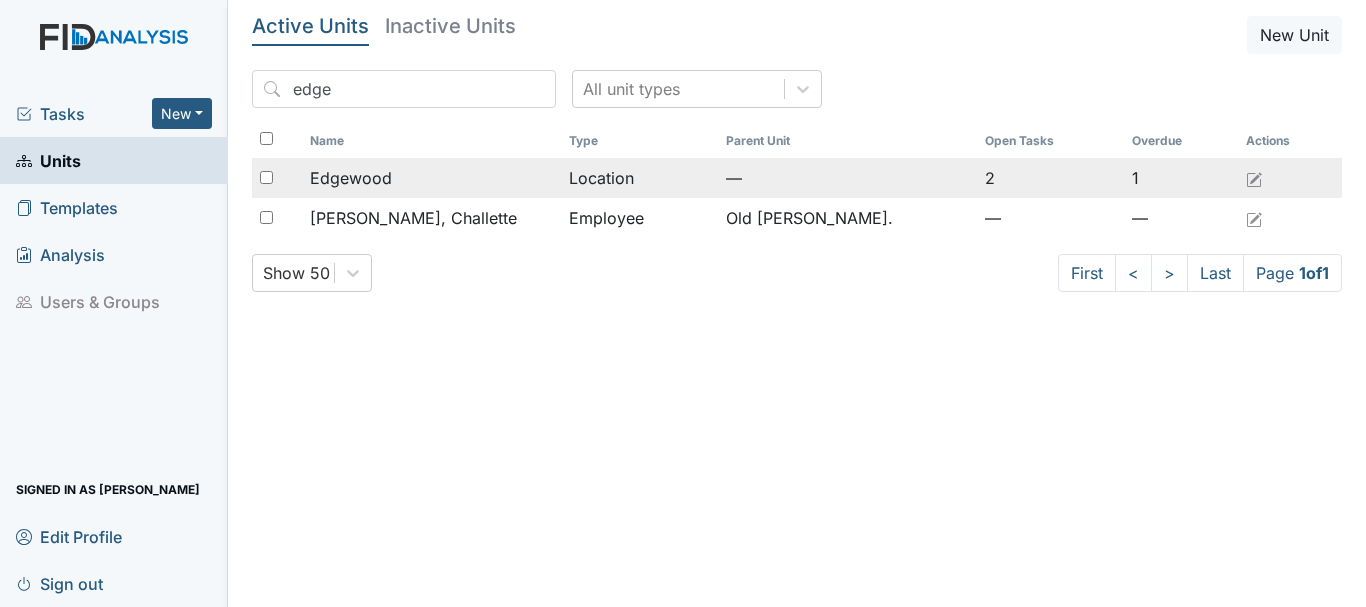 click on "Edgewood" at bounding box center [351, 178] 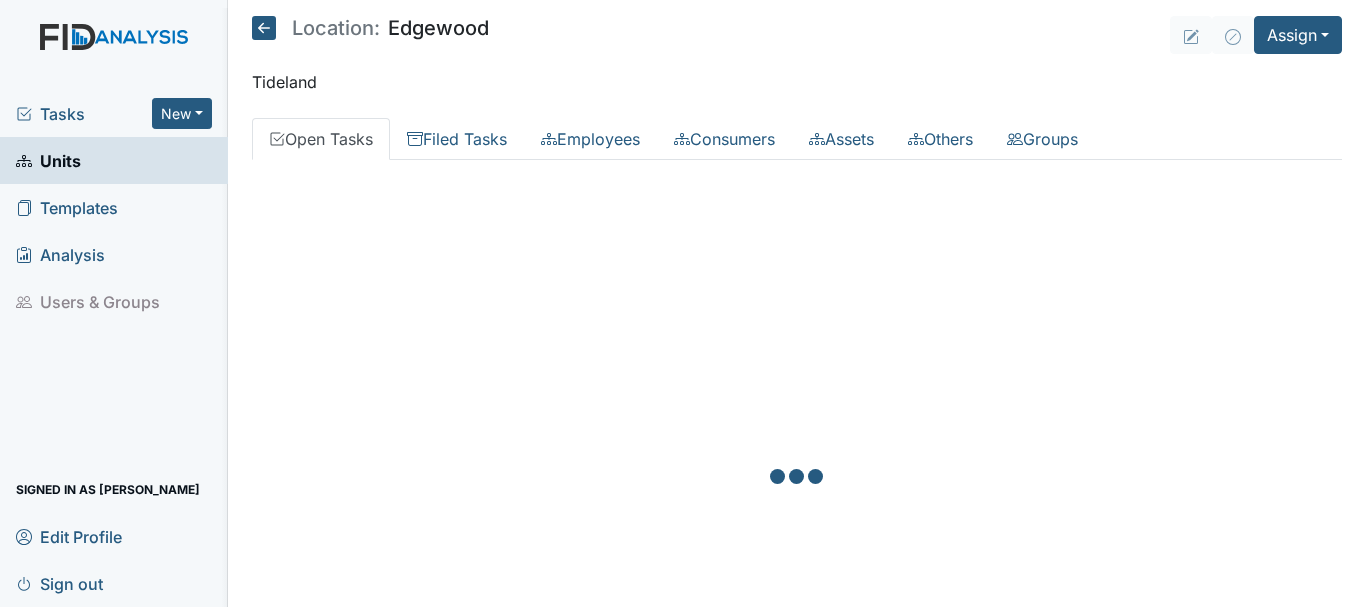 scroll, scrollTop: 0, scrollLeft: 0, axis: both 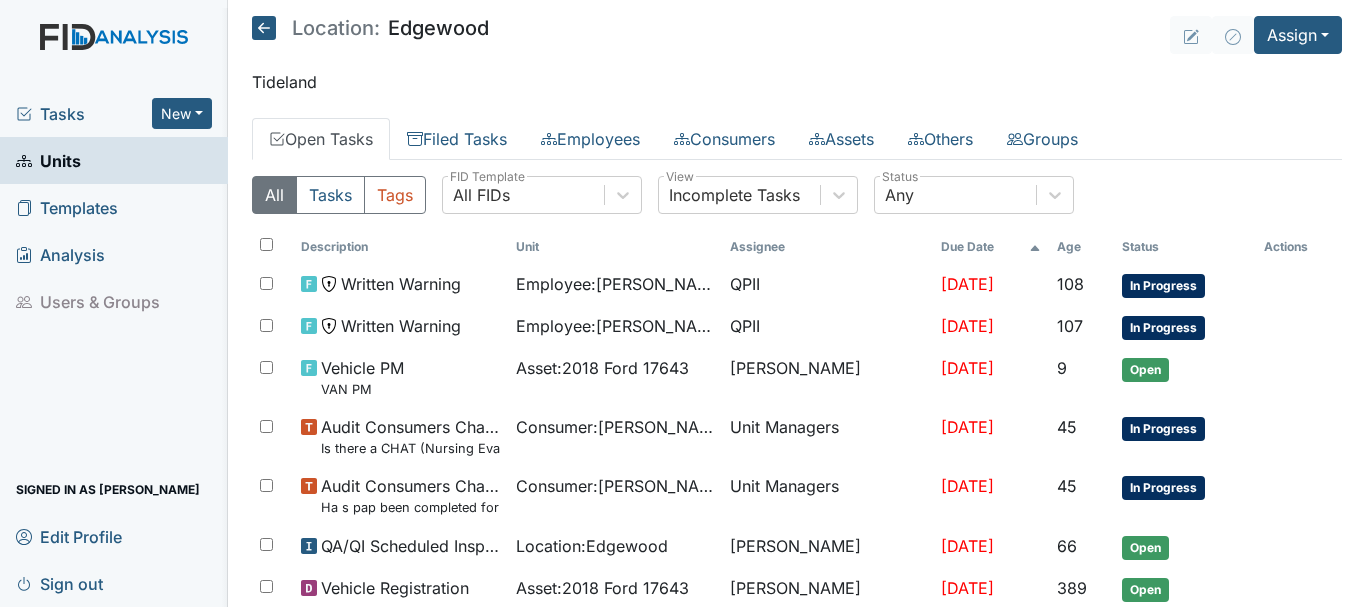 click on "Units" at bounding box center [48, 160] 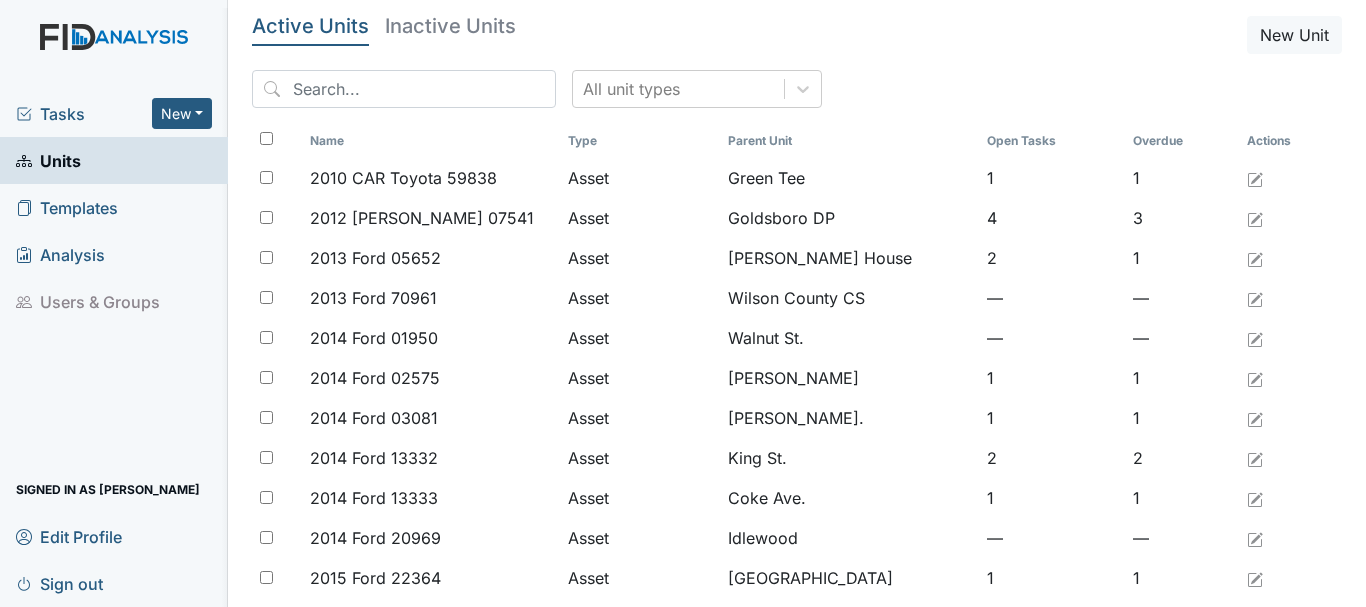 scroll, scrollTop: 0, scrollLeft: 0, axis: both 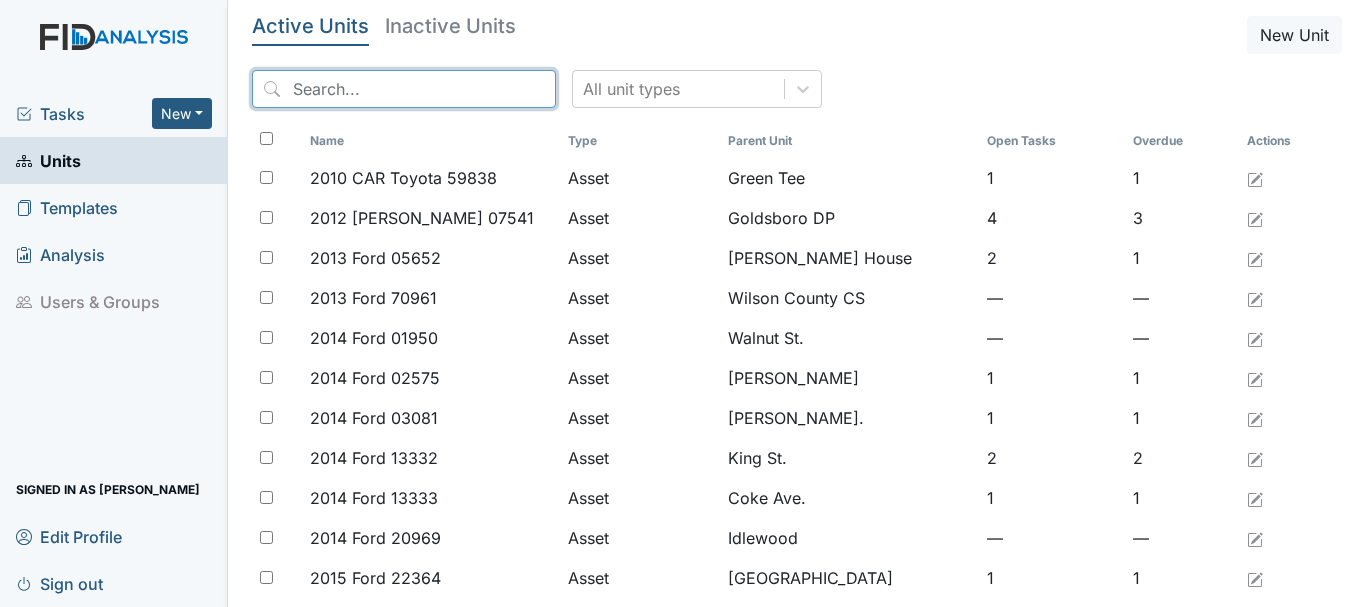 click at bounding box center (404, 89) 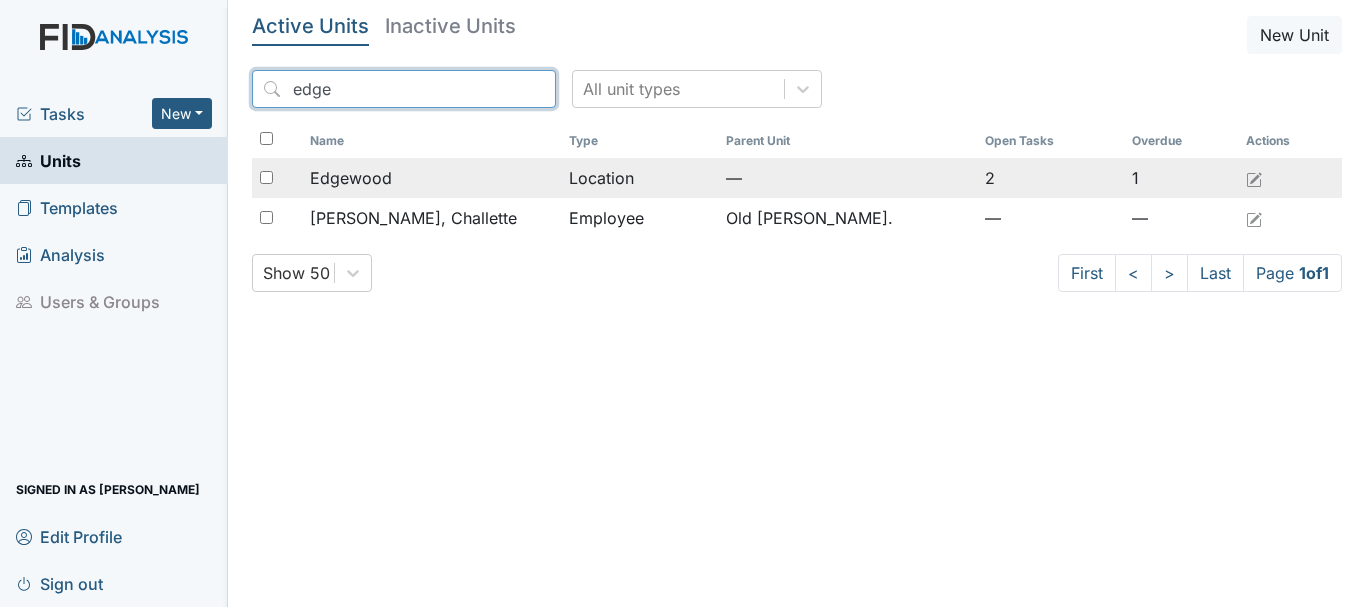 type on "edge" 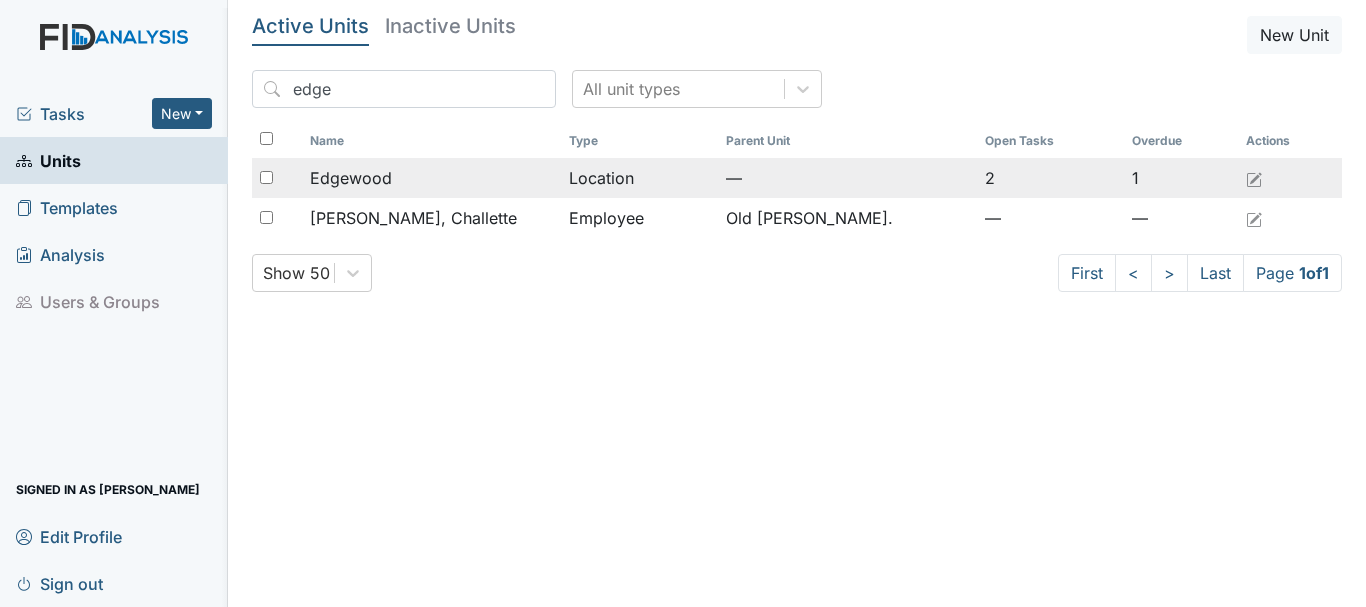click at bounding box center [266, 177] 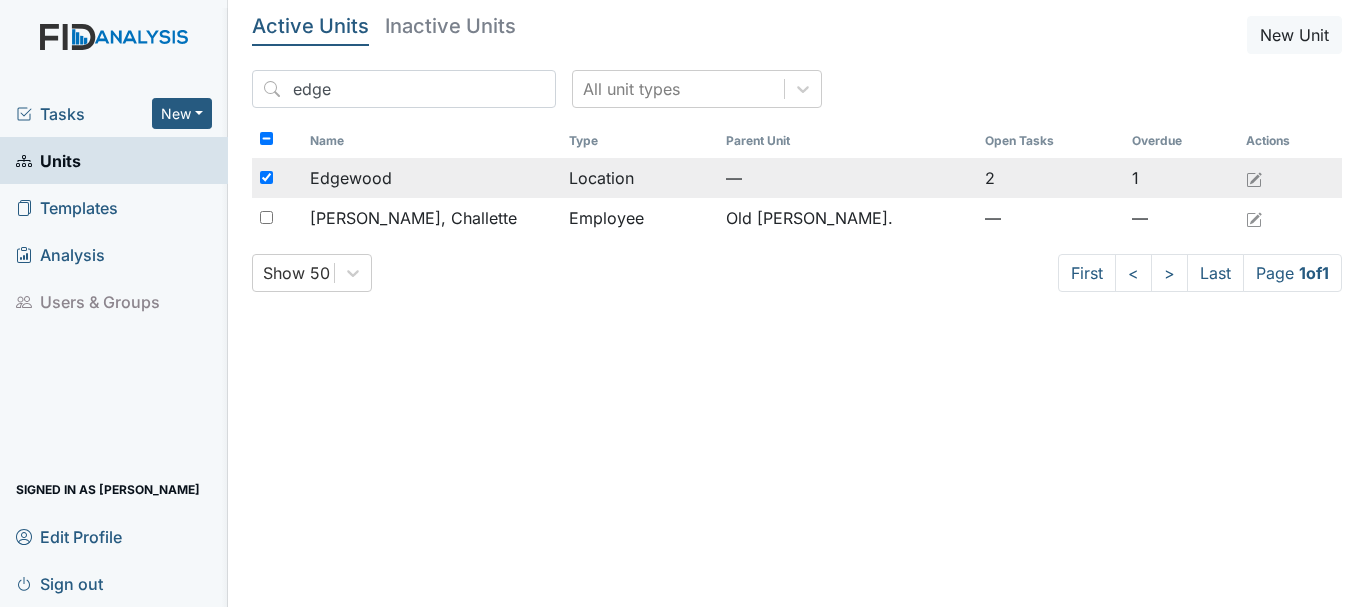 checkbox on "true" 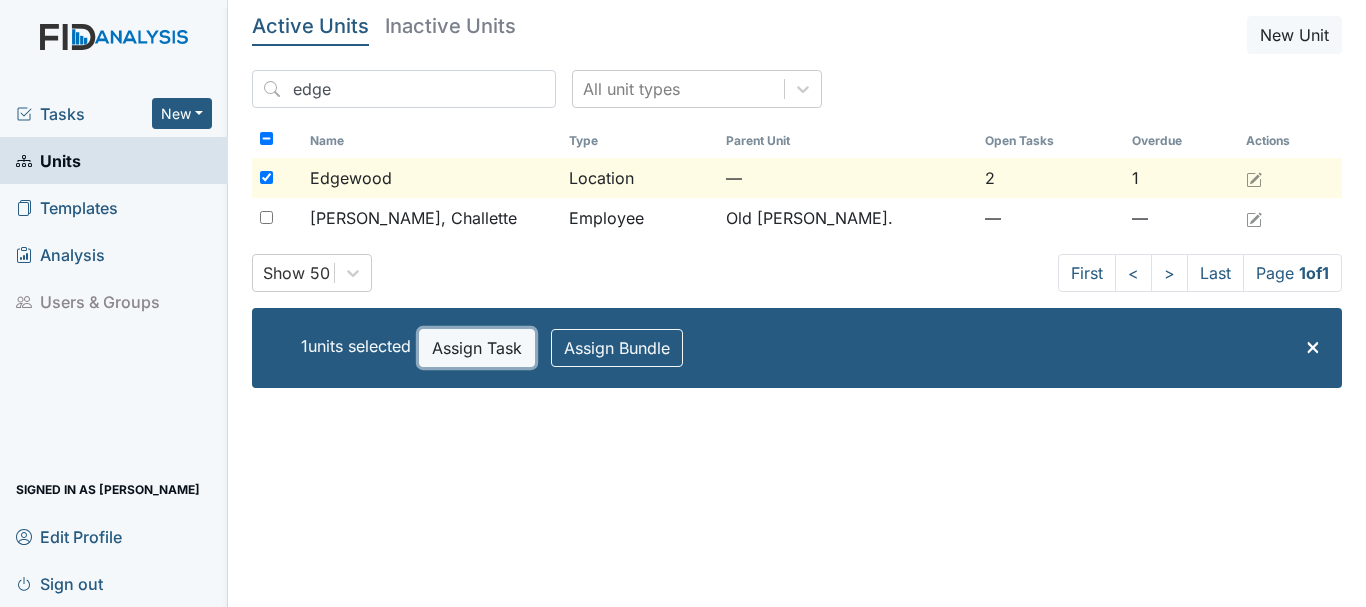 click on "Assign Task" at bounding box center (477, 348) 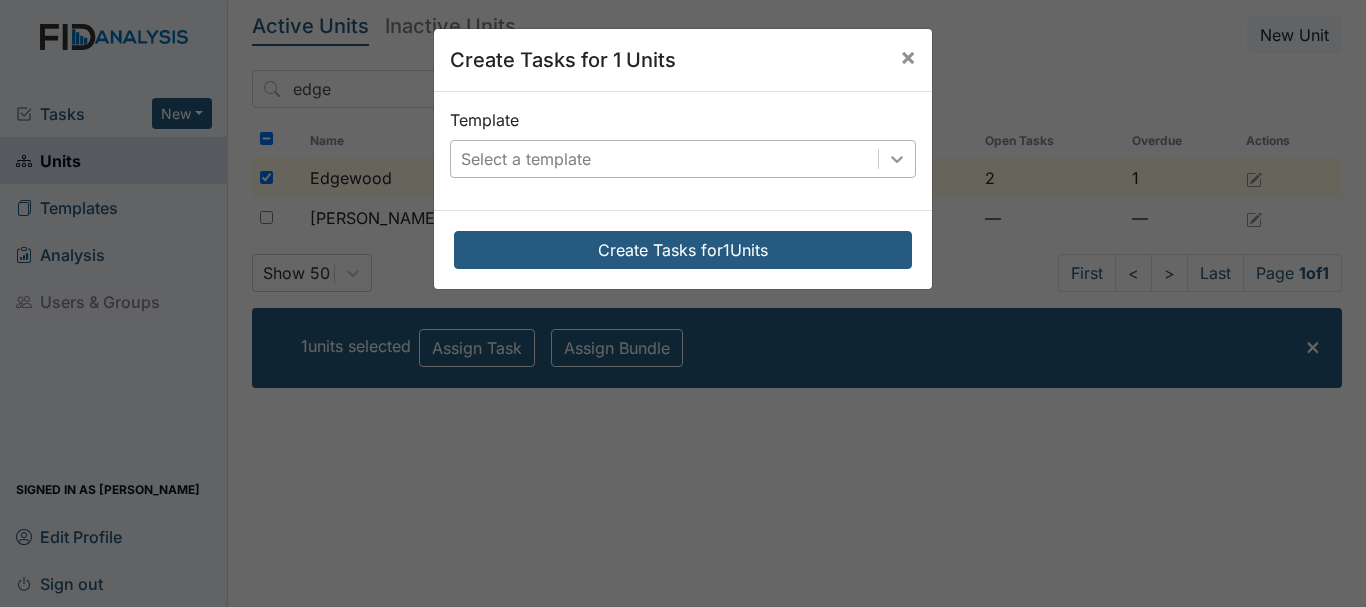 click 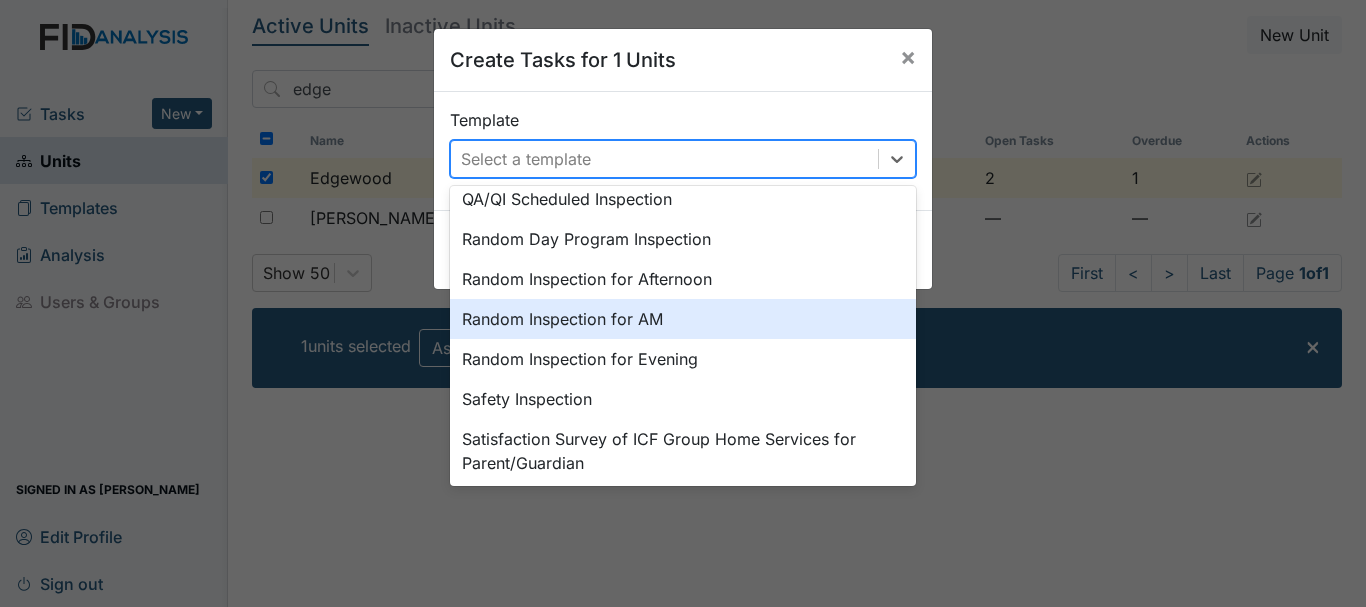scroll, scrollTop: 889, scrollLeft: 0, axis: vertical 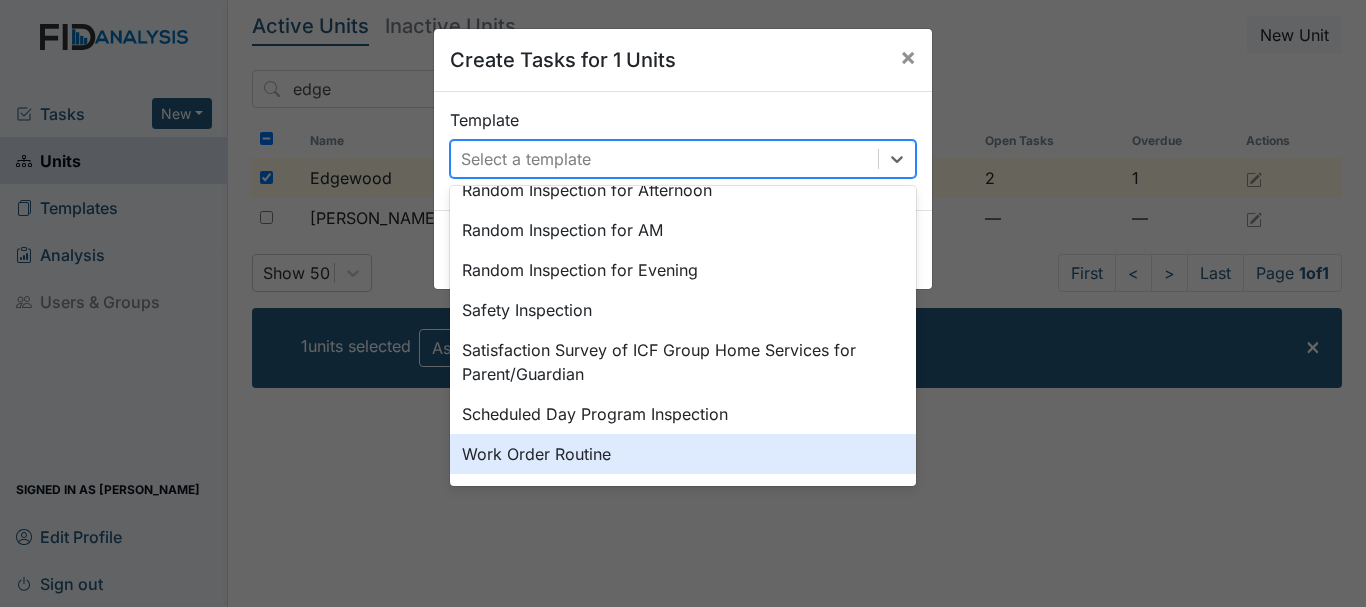 click on "Work Order Routine" at bounding box center [683, 454] 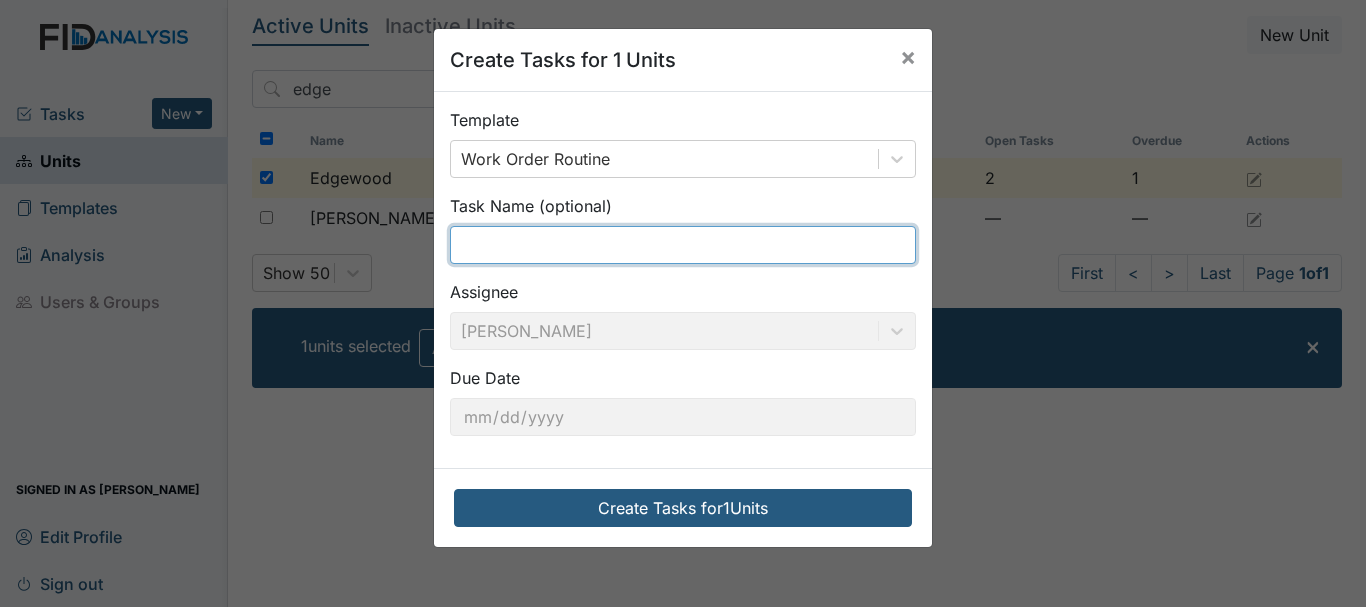 click at bounding box center (683, 245) 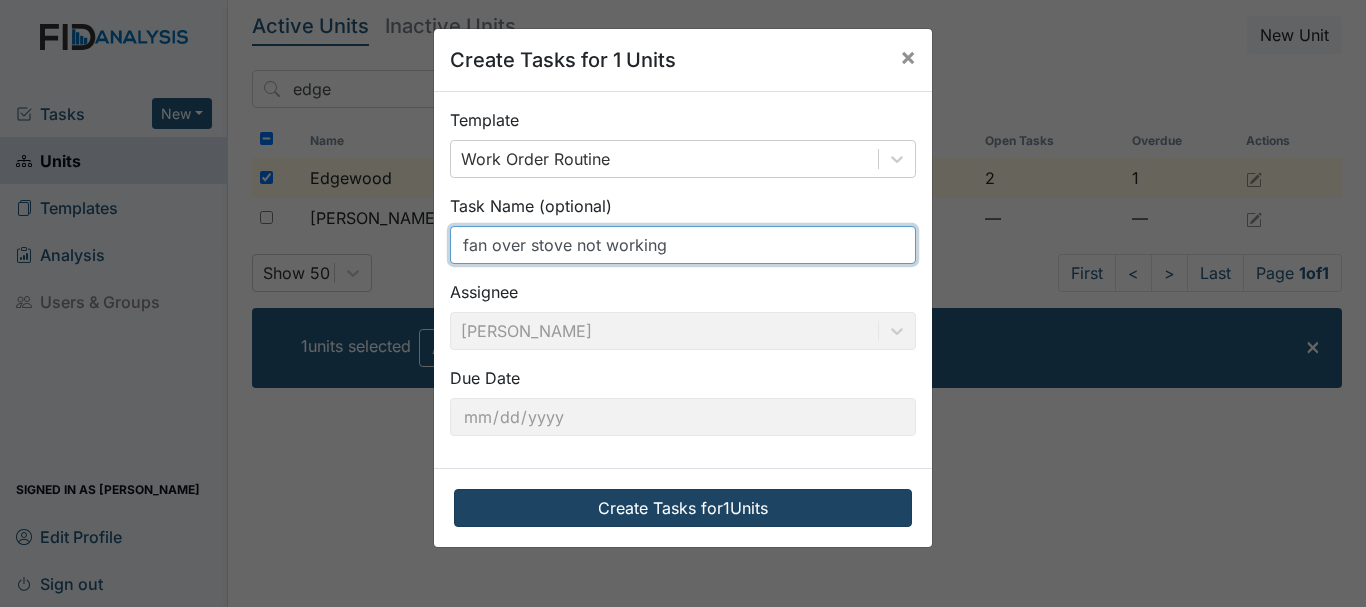 type on "fan over stove not working" 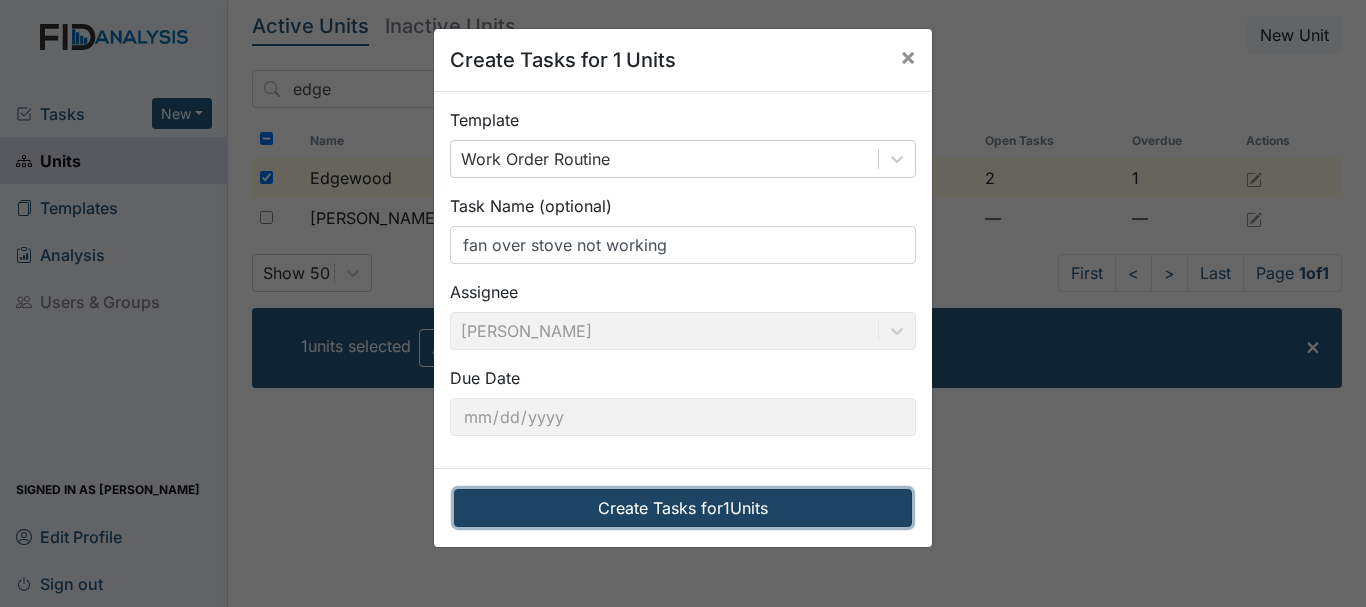 click on "Create Tasks for  1  Units" at bounding box center [683, 508] 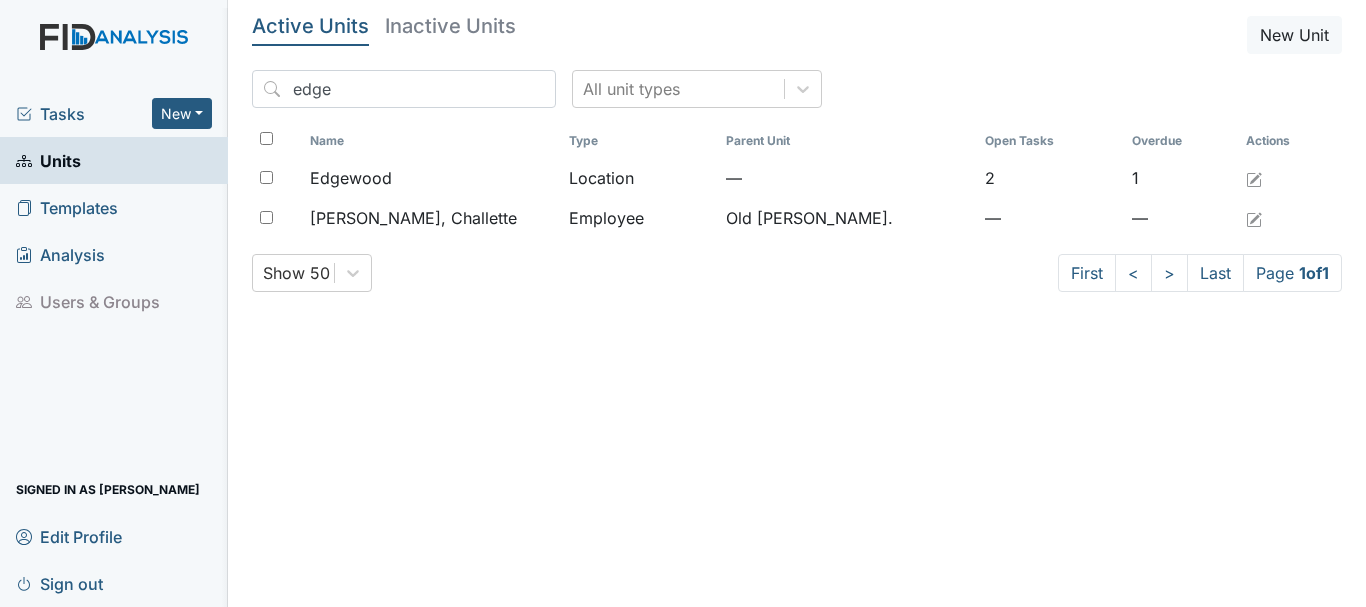 scroll, scrollTop: 0, scrollLeft: 0, axis: both 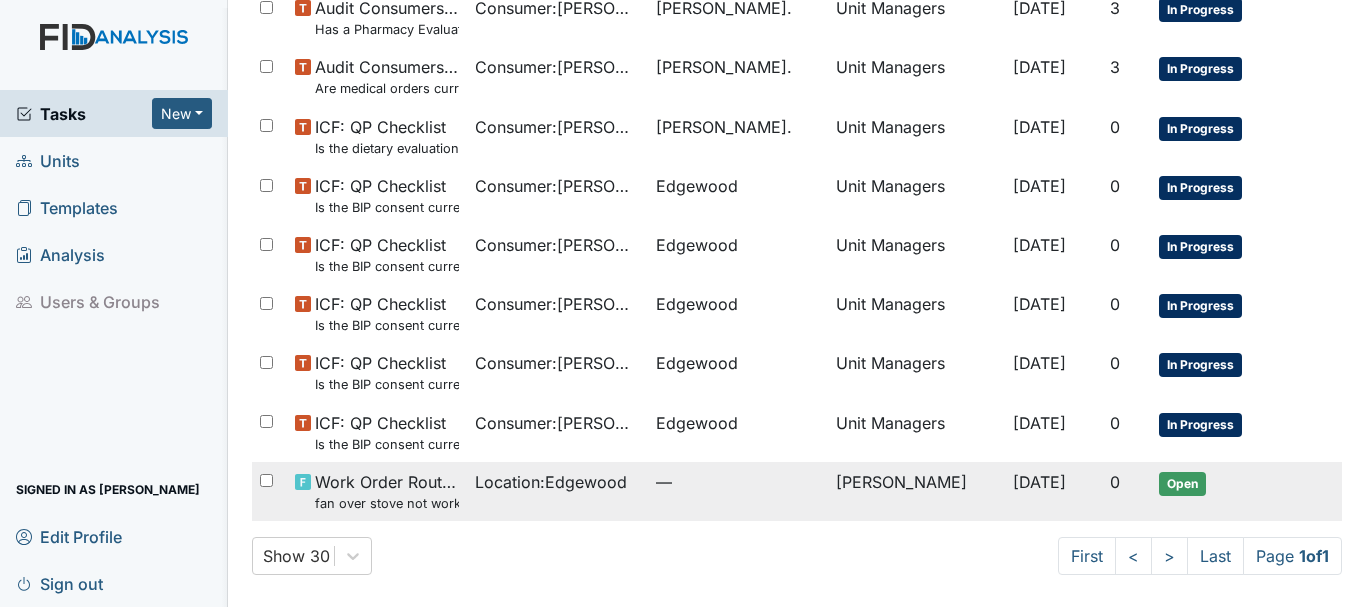 click on "Work Order Routine fan over stove not working" at bounding box center (377, 491) 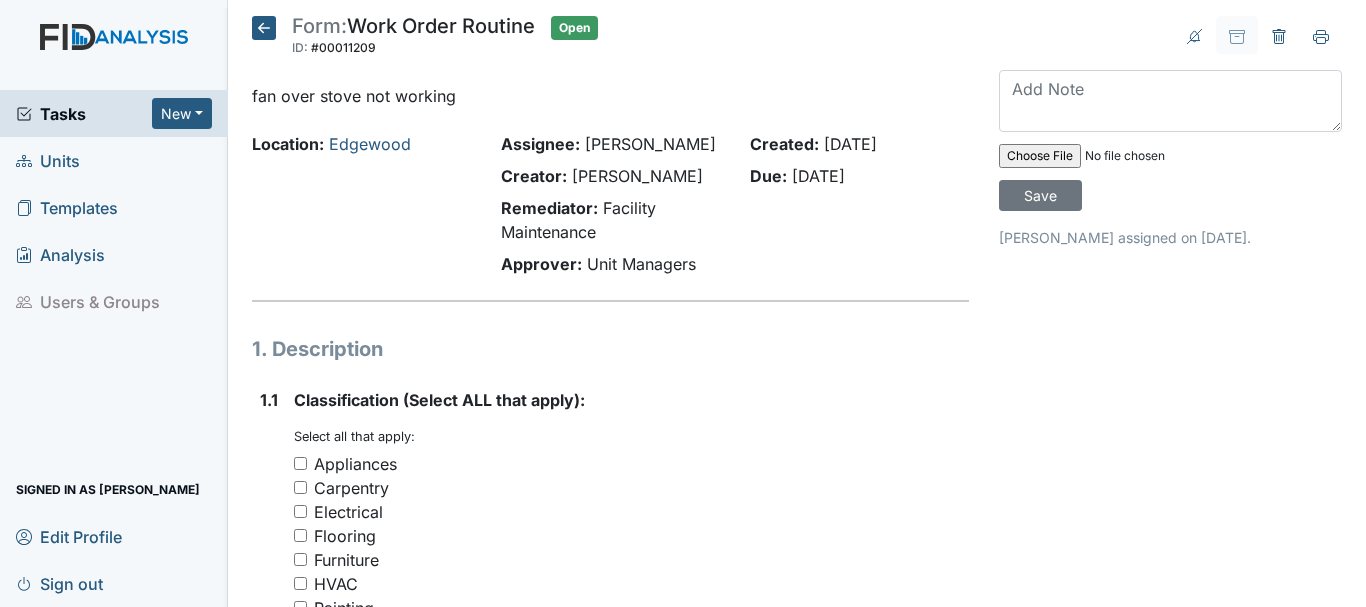 scroll, scrollTop: 0, scrollLeft: 0, axis: both 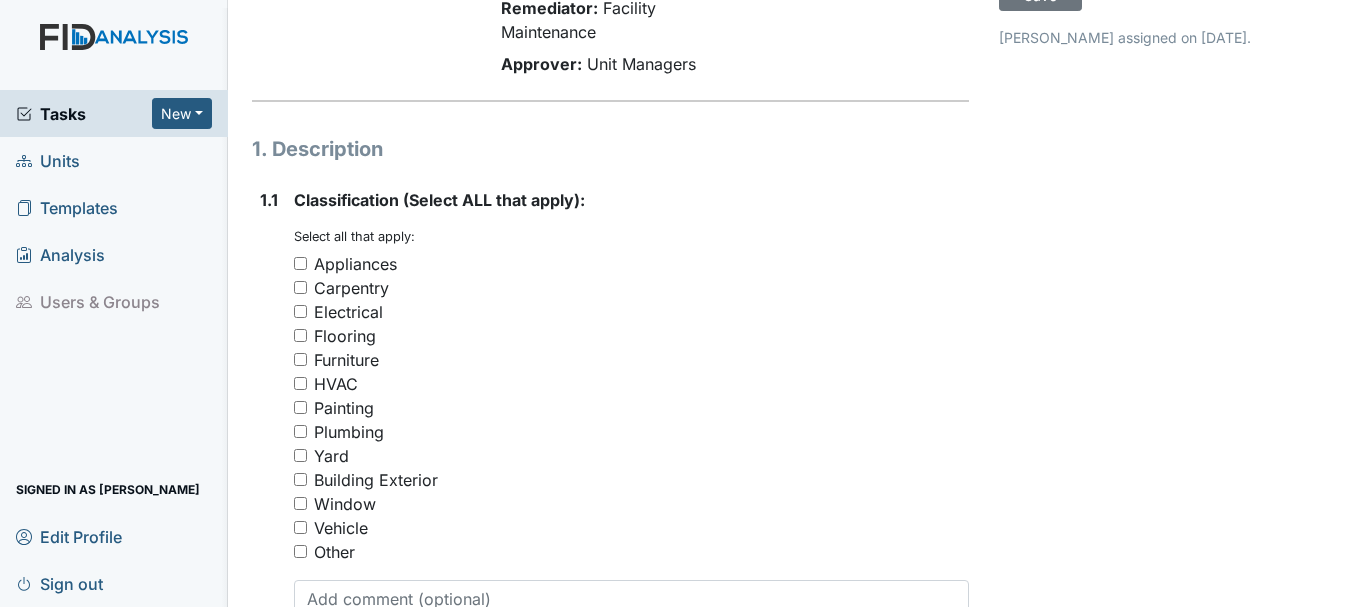 click on "Appliances" at bounding box center (300, 263) 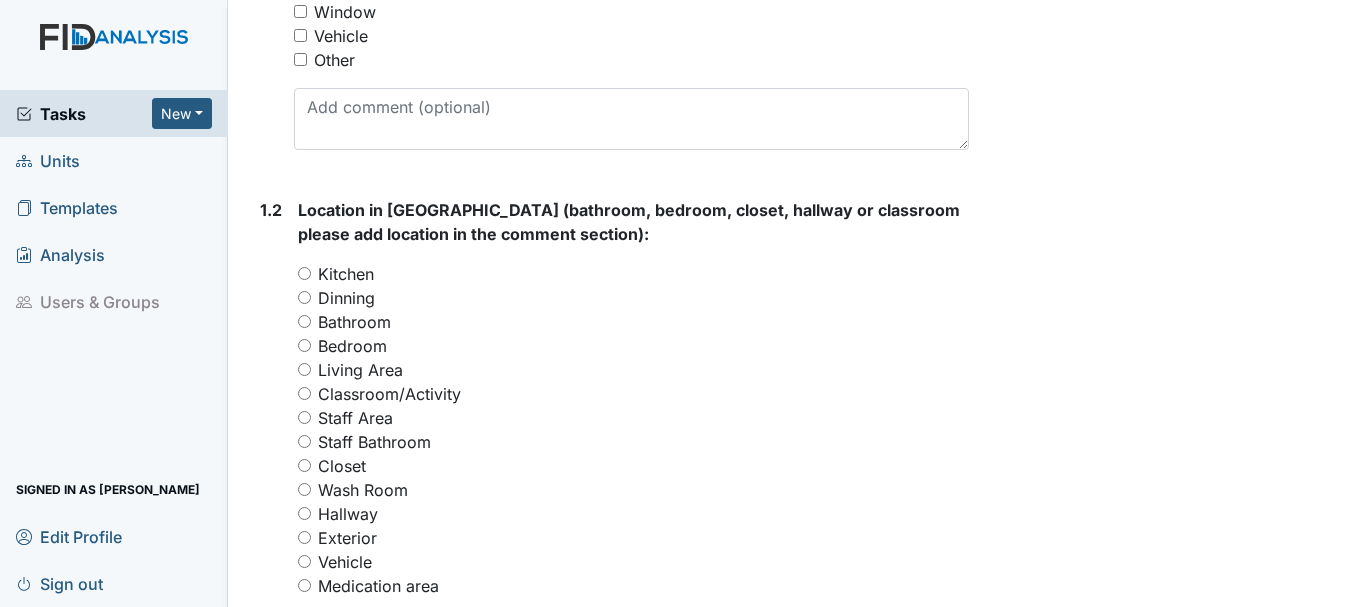 scroll, scrollTop: 700, scrollLeft: 0, axis: vertical 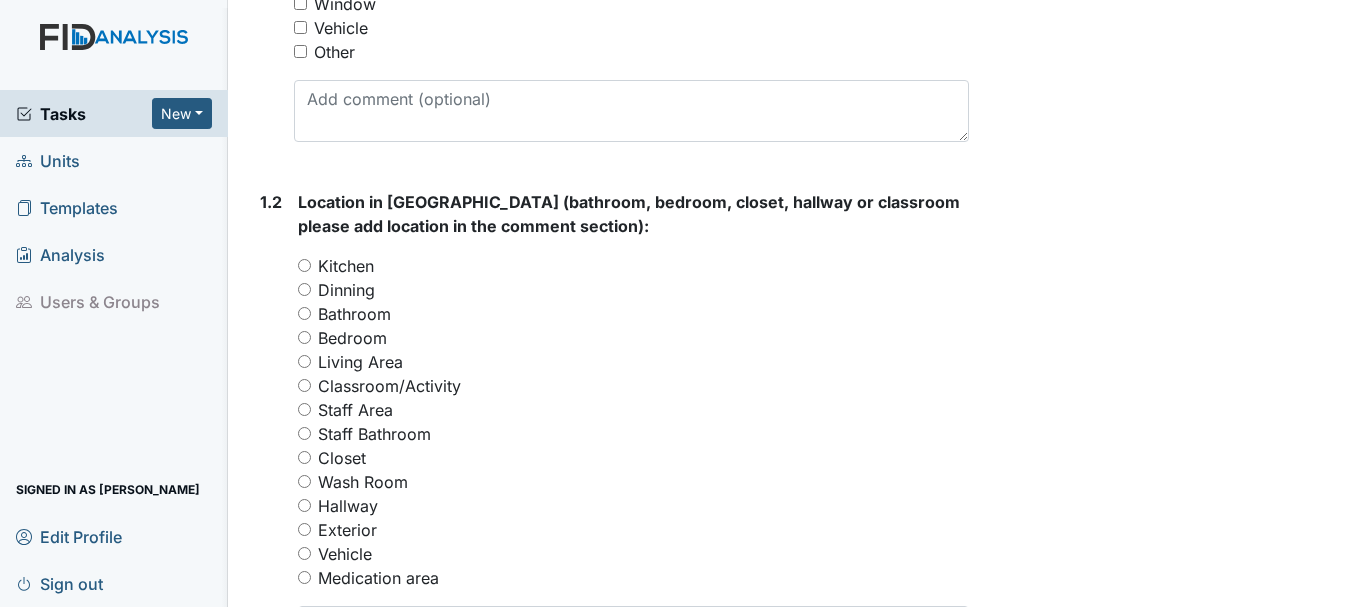 click on "Kitchen" at bounding box center (304, 265) 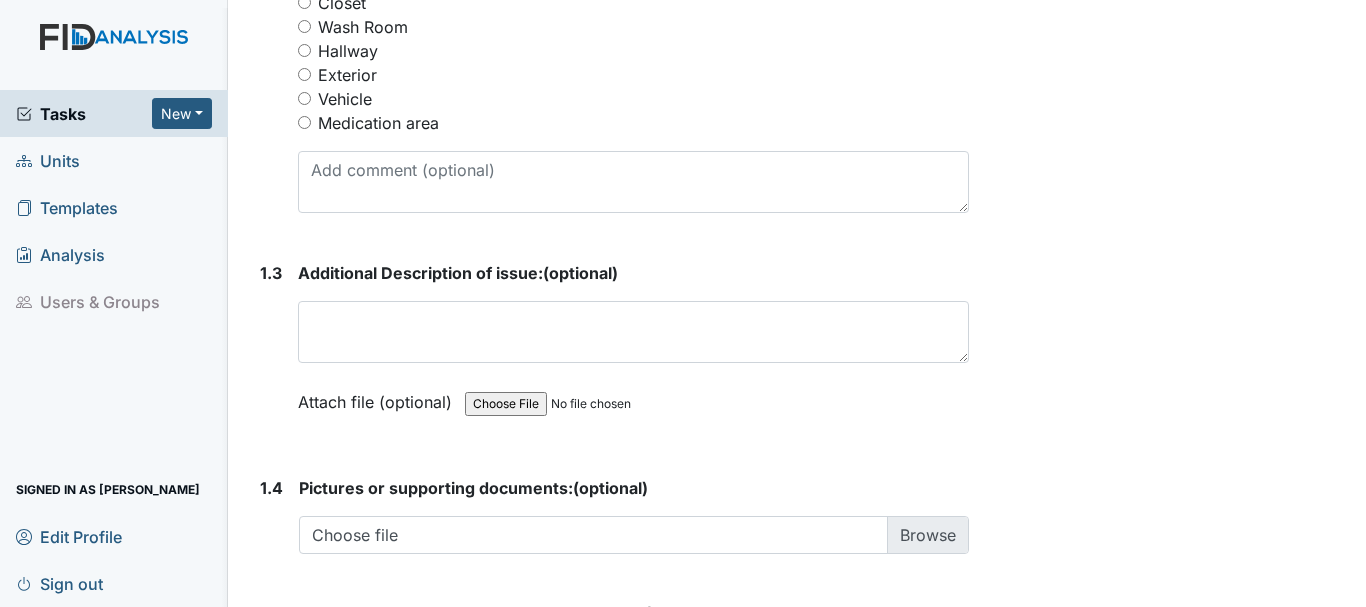 scroll, scrollTop: 1200, scrollLeft: 0, axis: vertical 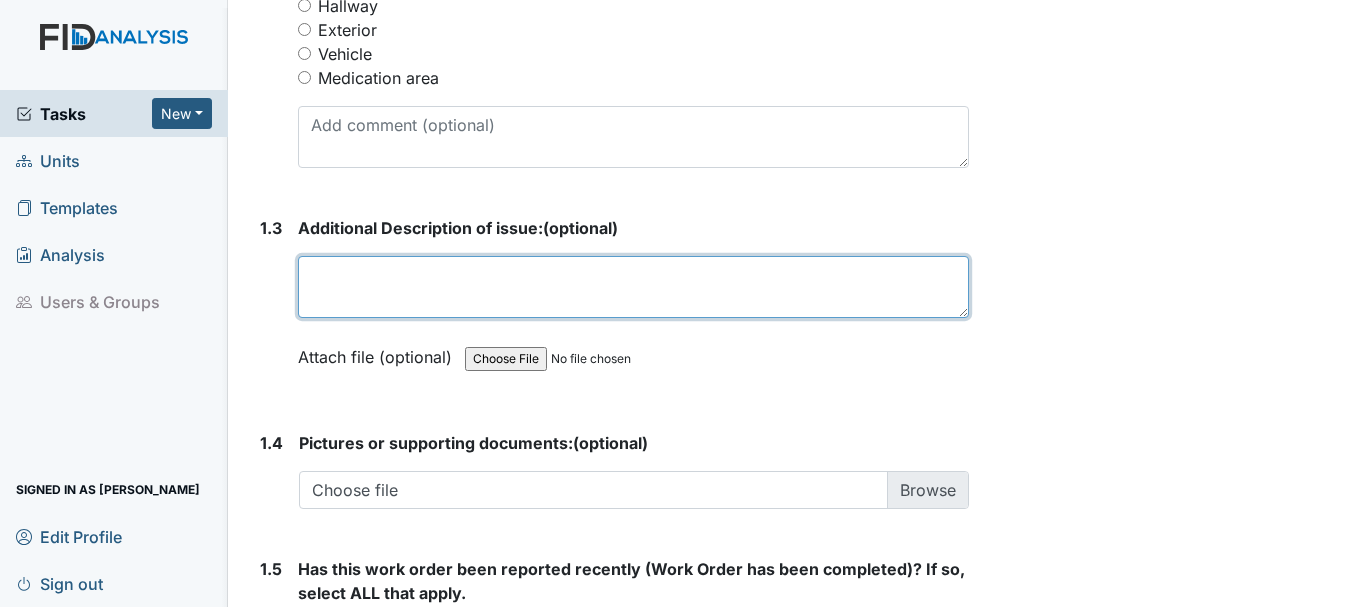 click at bounding box center (633, 287) 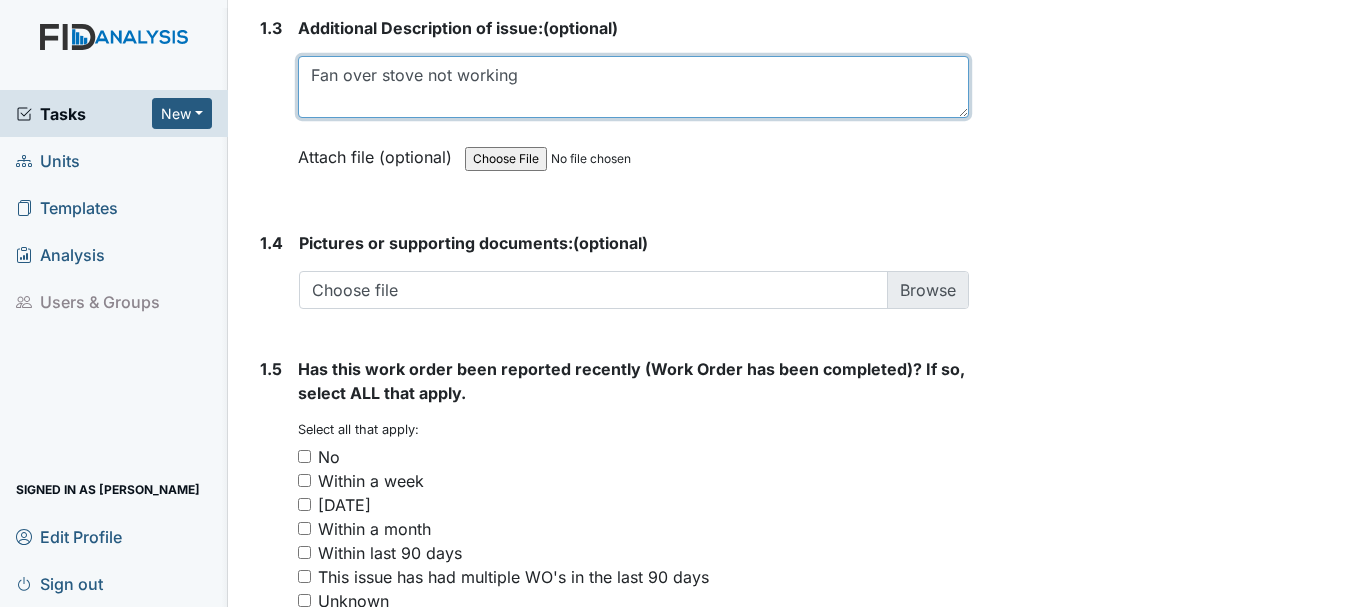 scroll, scrollTop: 1586, scrollLeft: 0, axis: vertical 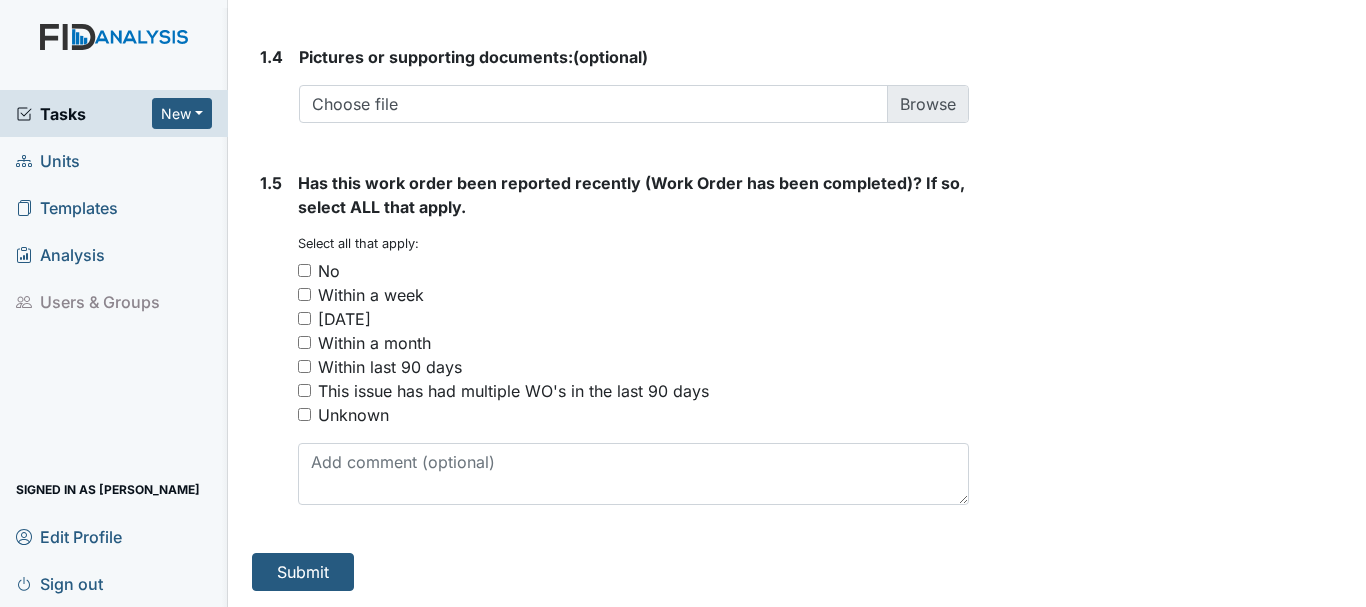 type on "Fan over stove not working" 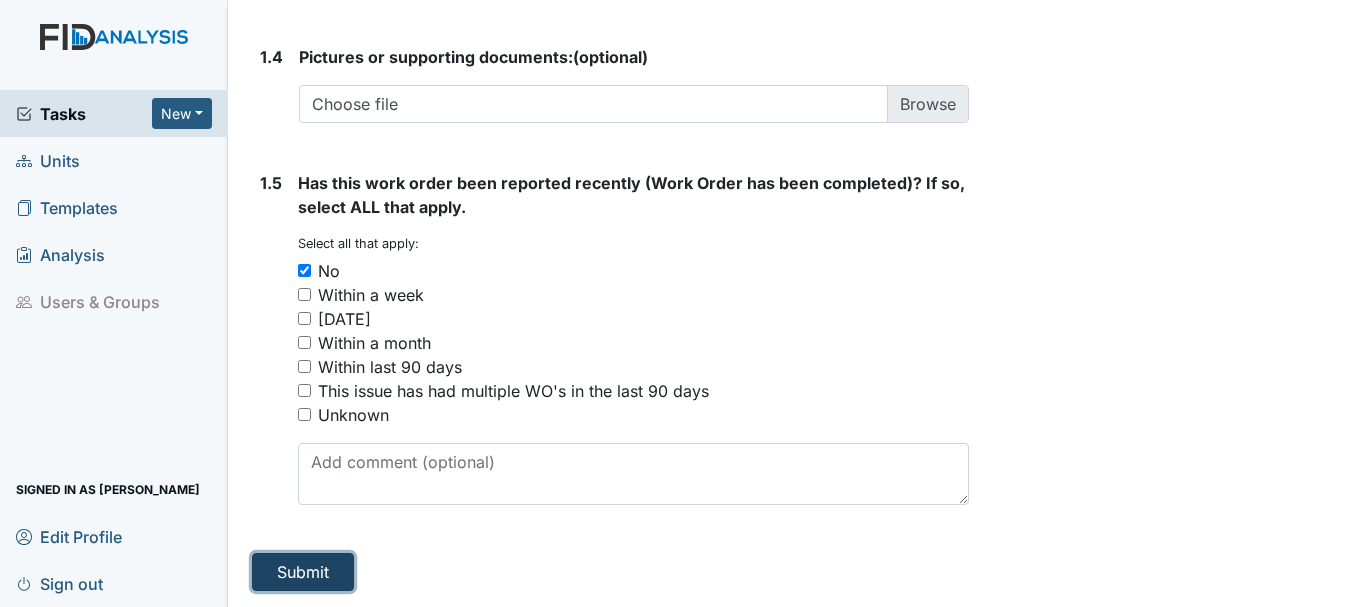 click on "Submit" at bounding box center (303, 572) 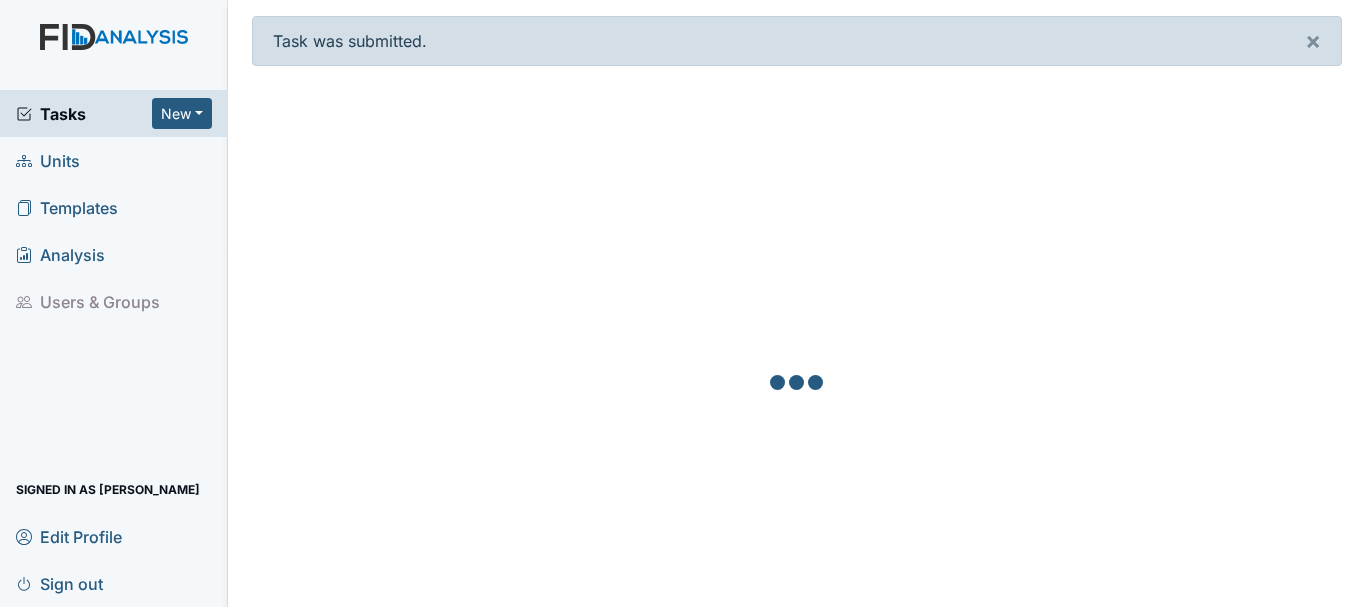 scroll, scrollTop: 0, scrollLeft: 0, axis: both 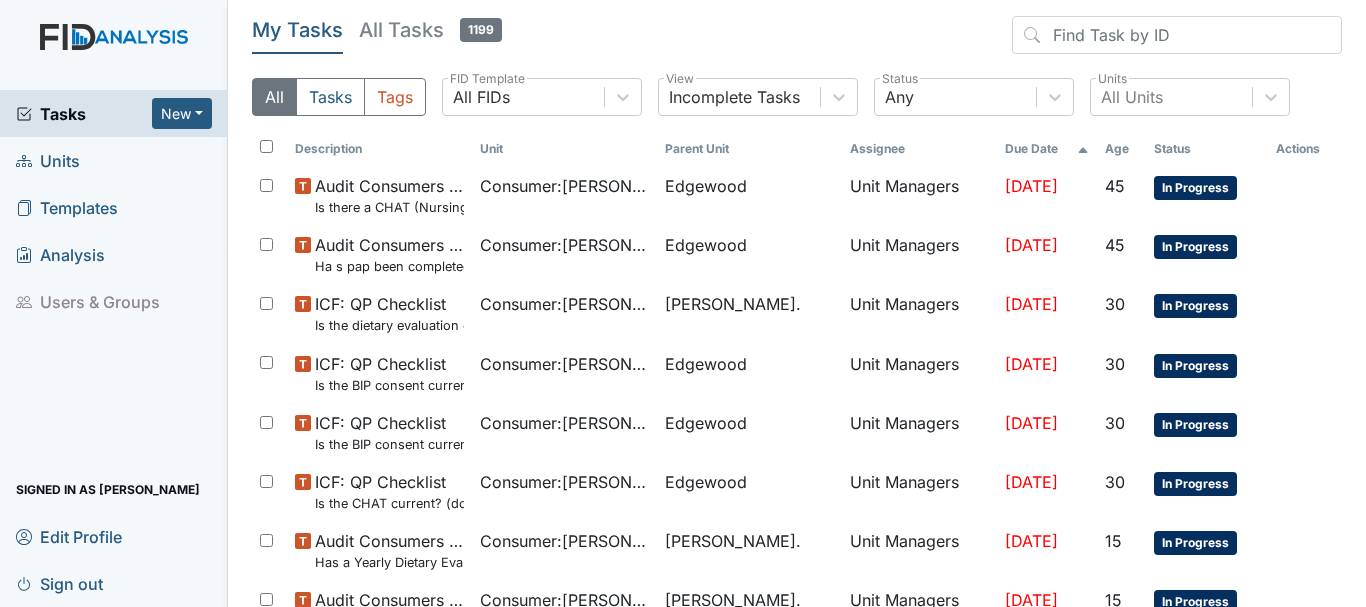 click on "Tasks" at bounding box center (84, 114) 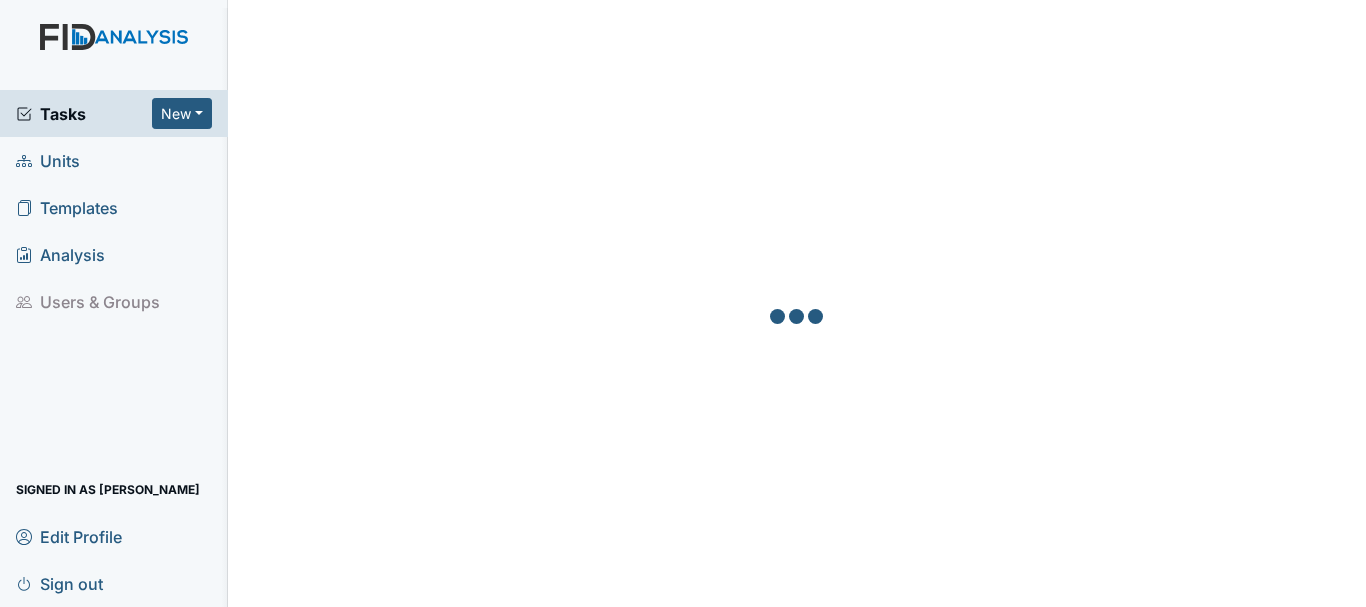 scroll, scrollTop: 0, scrollLeft: 0, axis: both 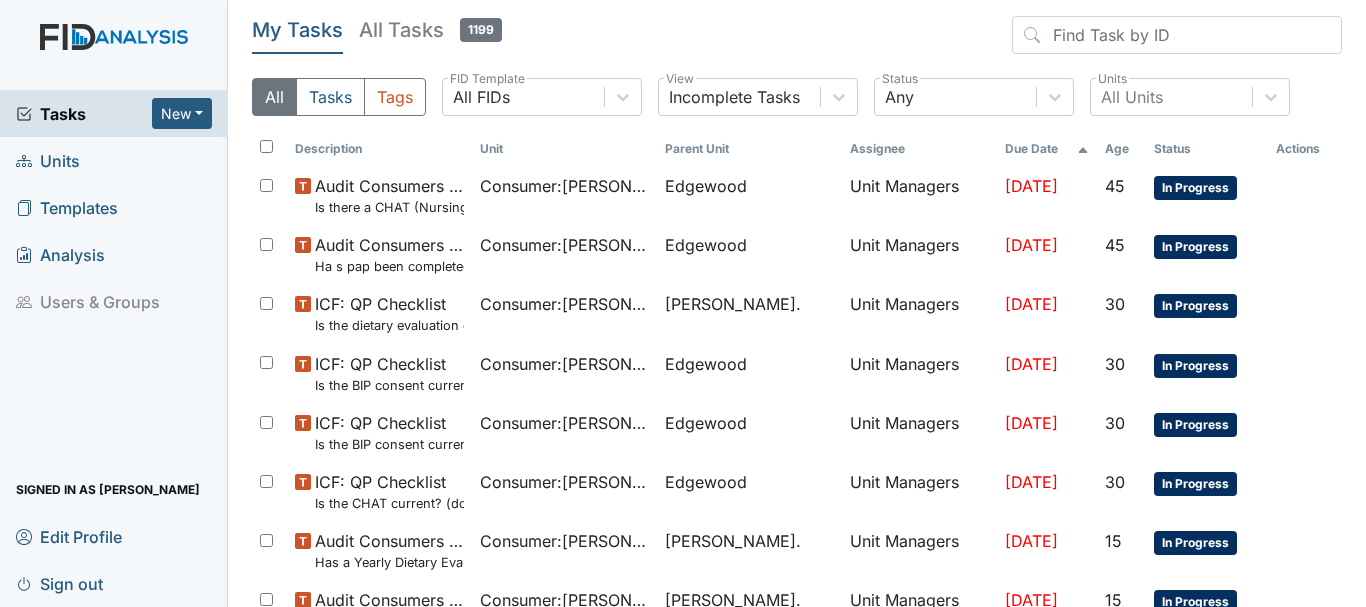 click on "Units" at bounding box center (48, 160) 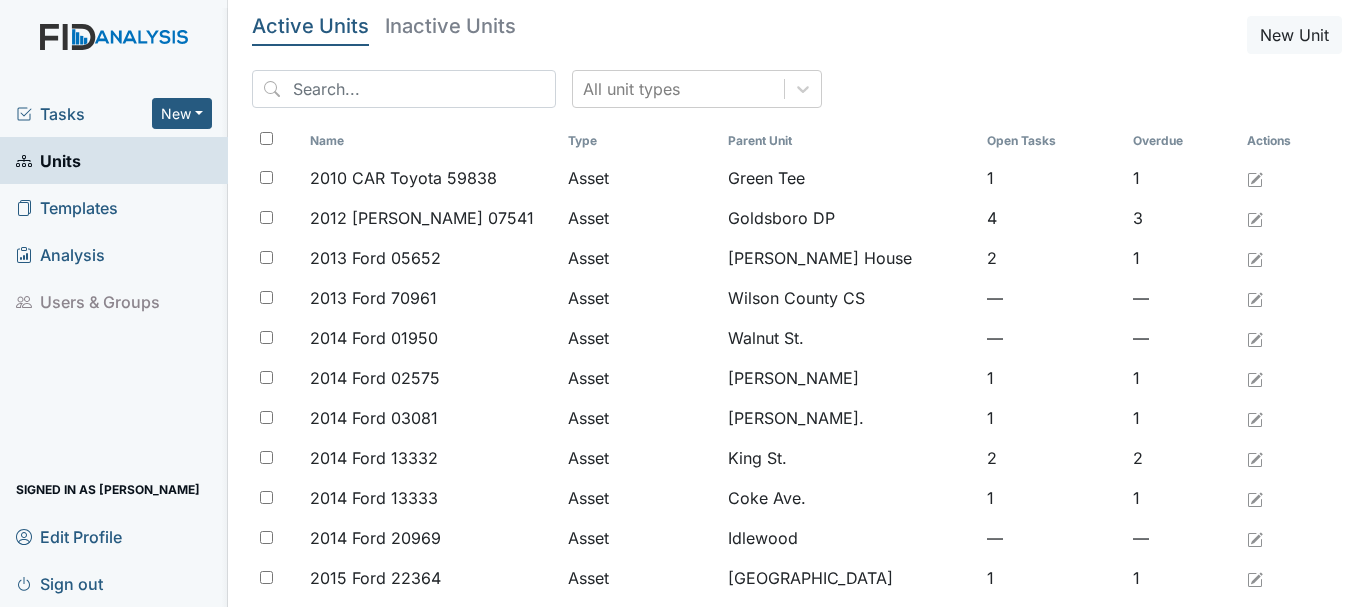 scroll, scrollTop: 0, scrollLeft: 0, axis: both 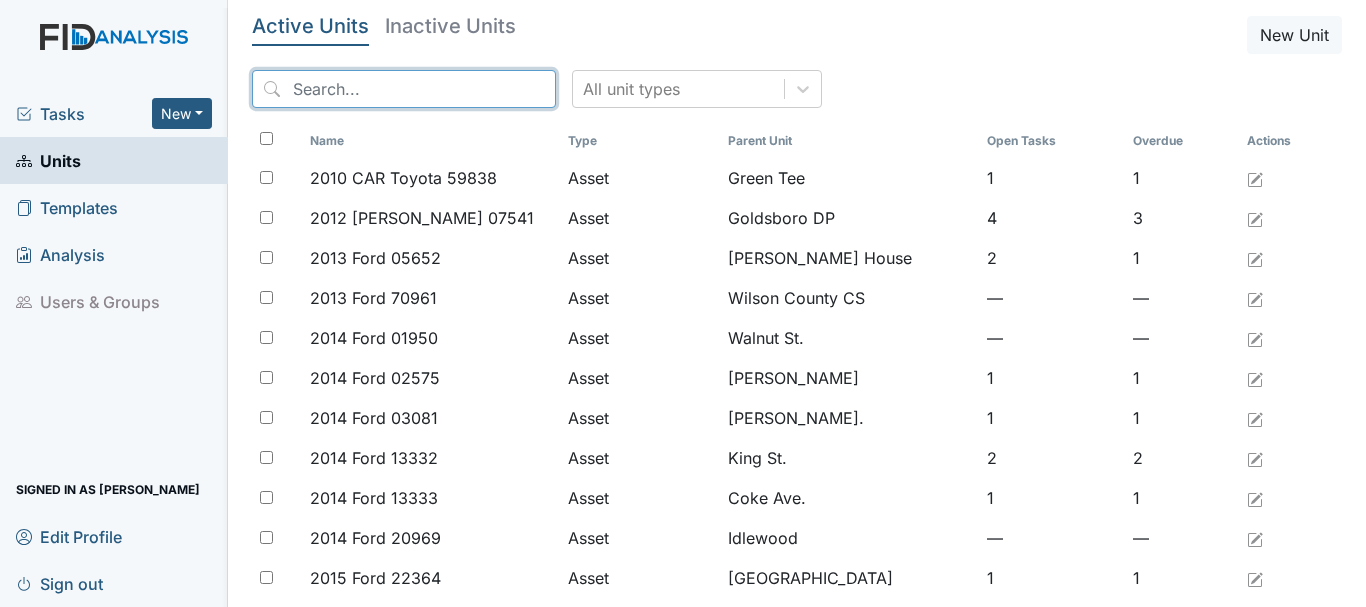 click at bounding box center [404, 89] 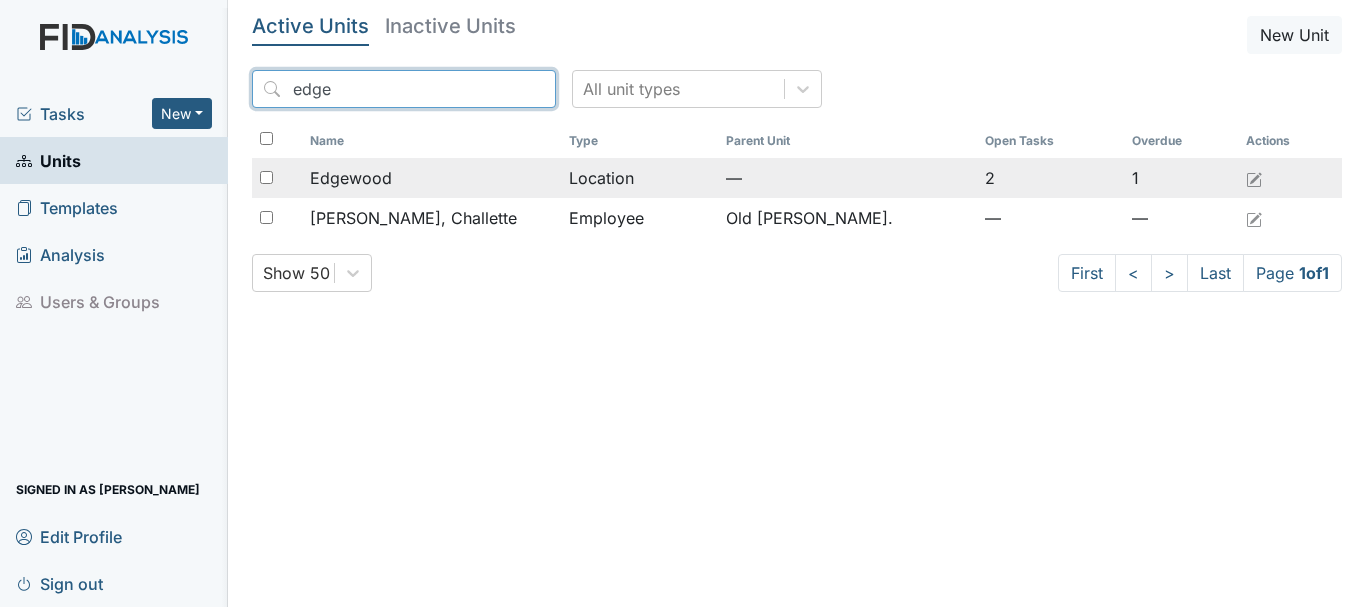 type on "edge" 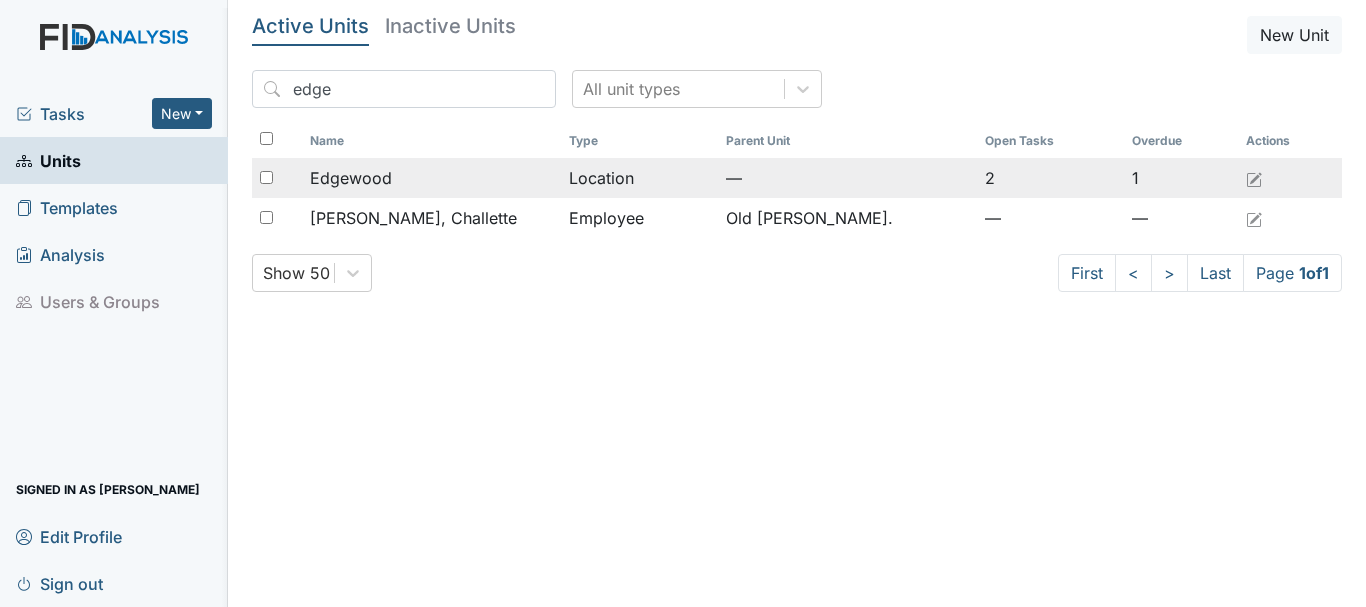 click at bounding box center [266, 177] 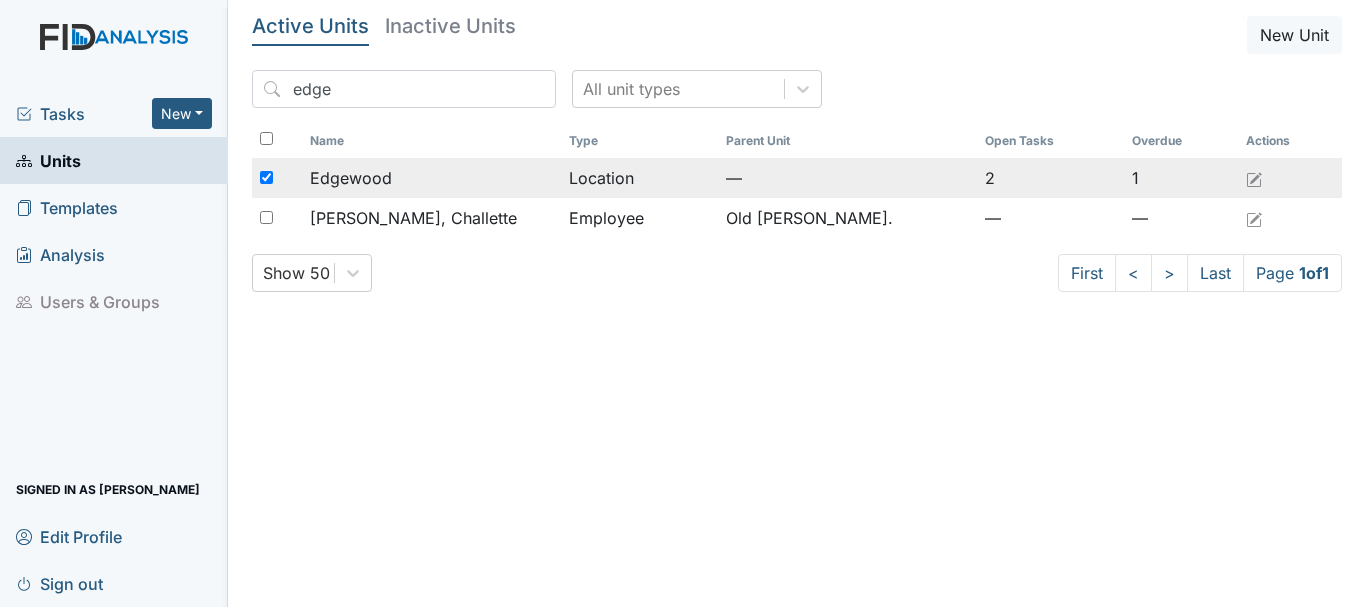 checkbox on "true" 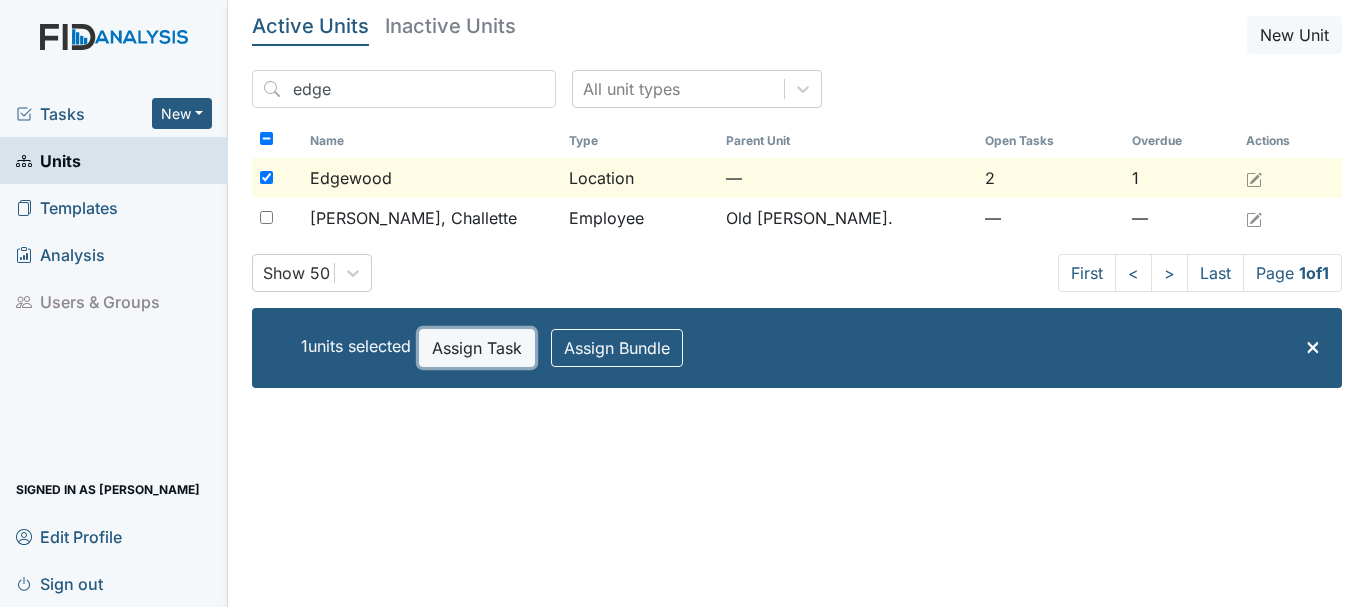 click on "Assign Task" at bounding box center (477, 348) 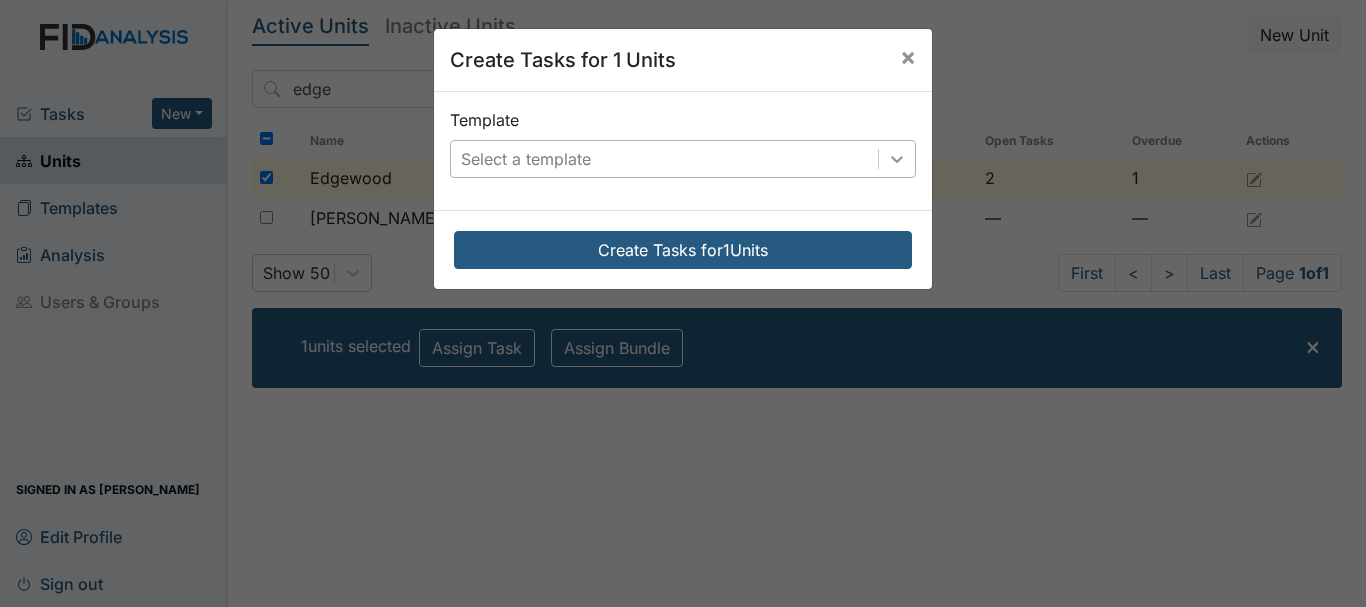 click 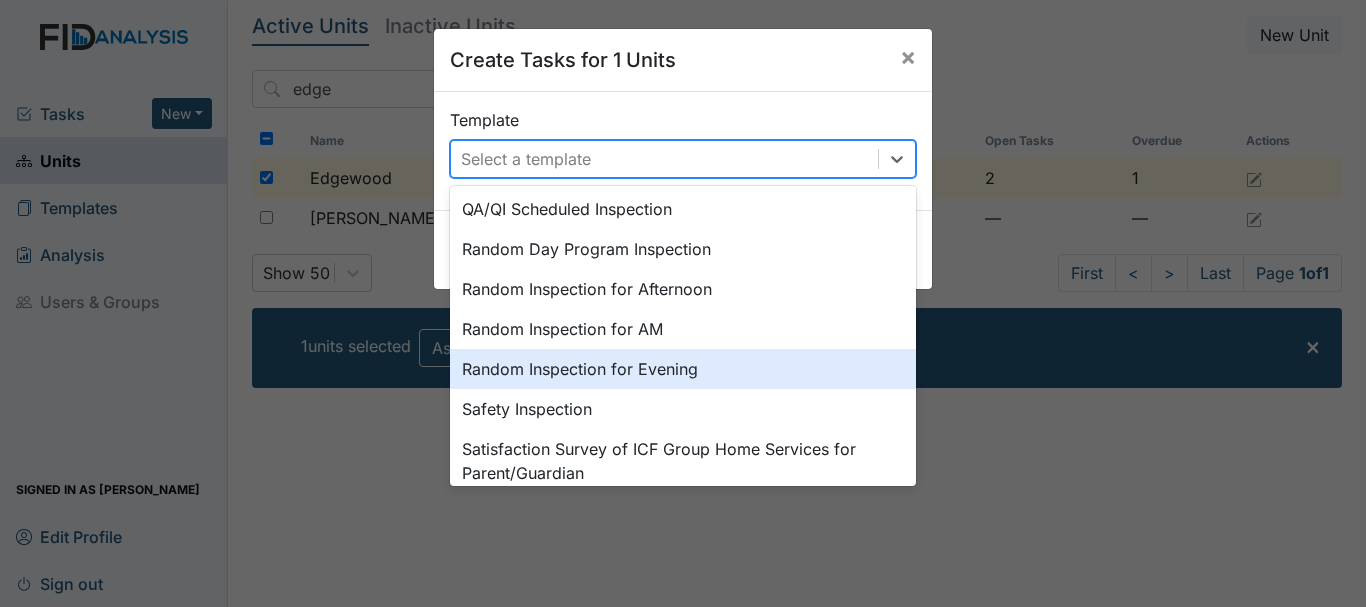 scroll, scrollTop: 789, scrollLeft: 0, axis: vertical 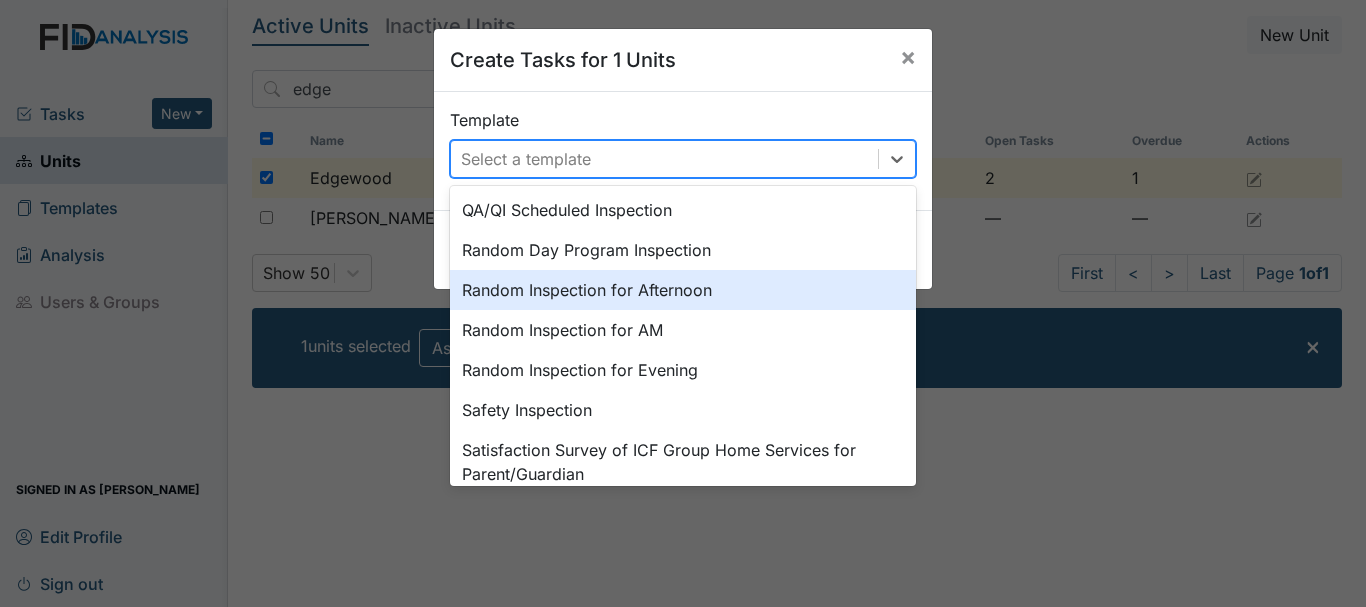 click on "Random Inspection for Afternoon" at bounding box center (683, 290) 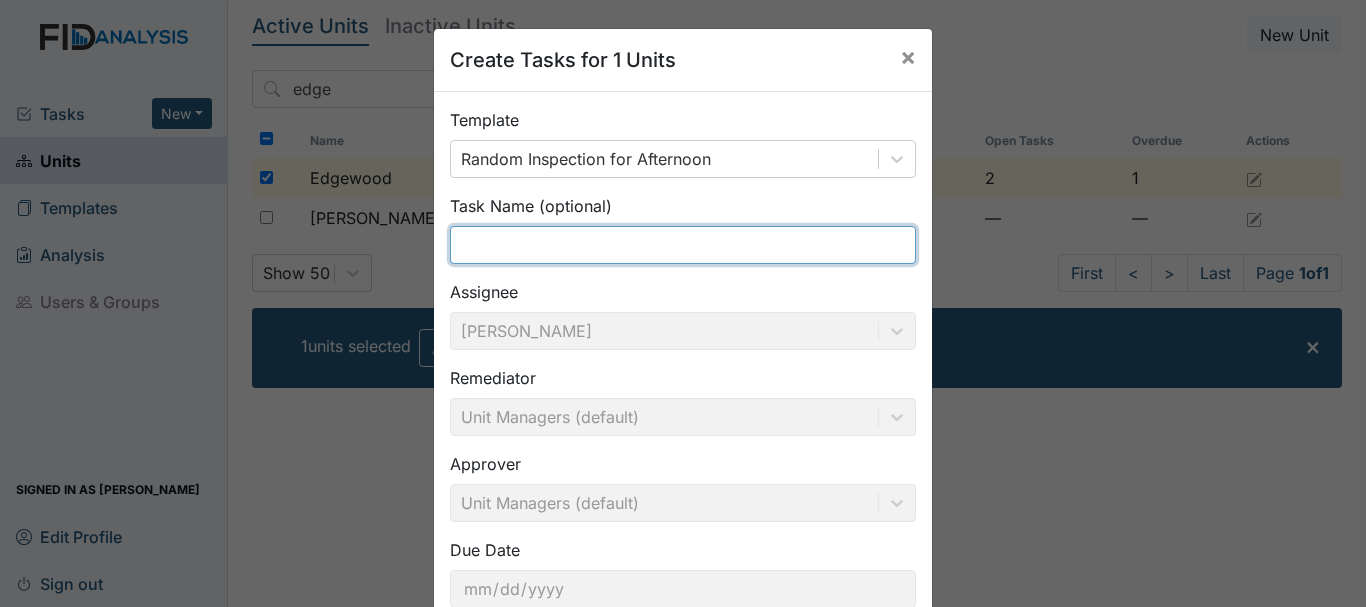 click at bounding box center [683, 245] 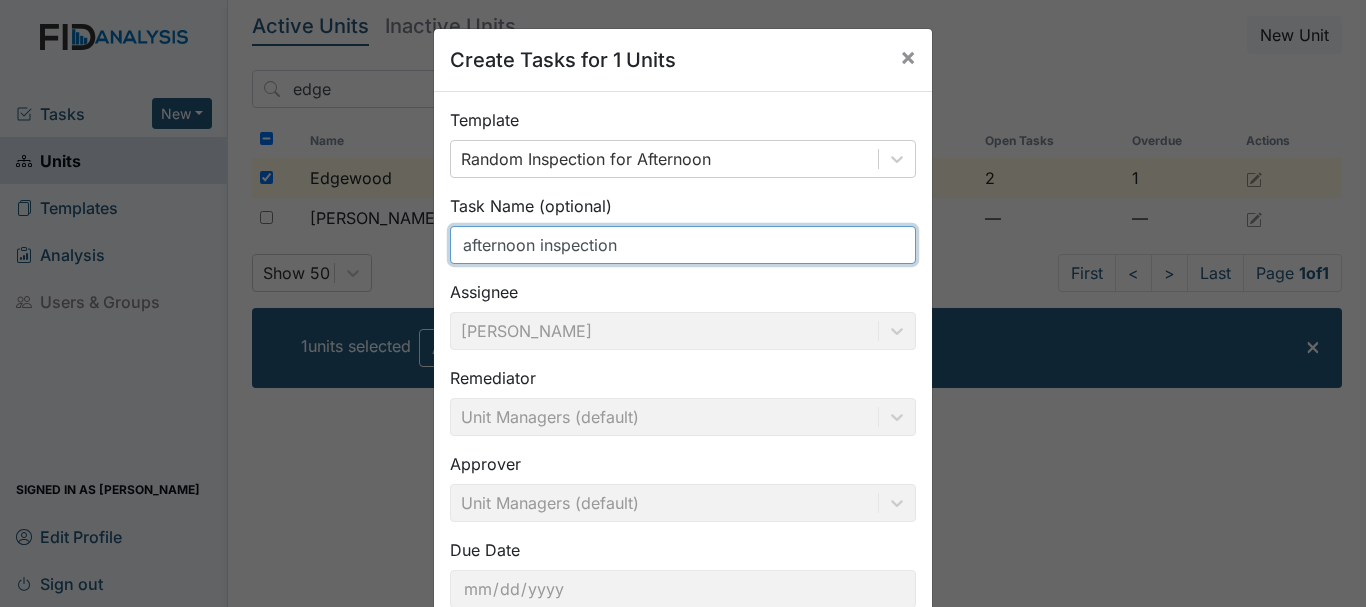 scroll, scrollTop: 141, scrollLeft: 0, axis: vertical 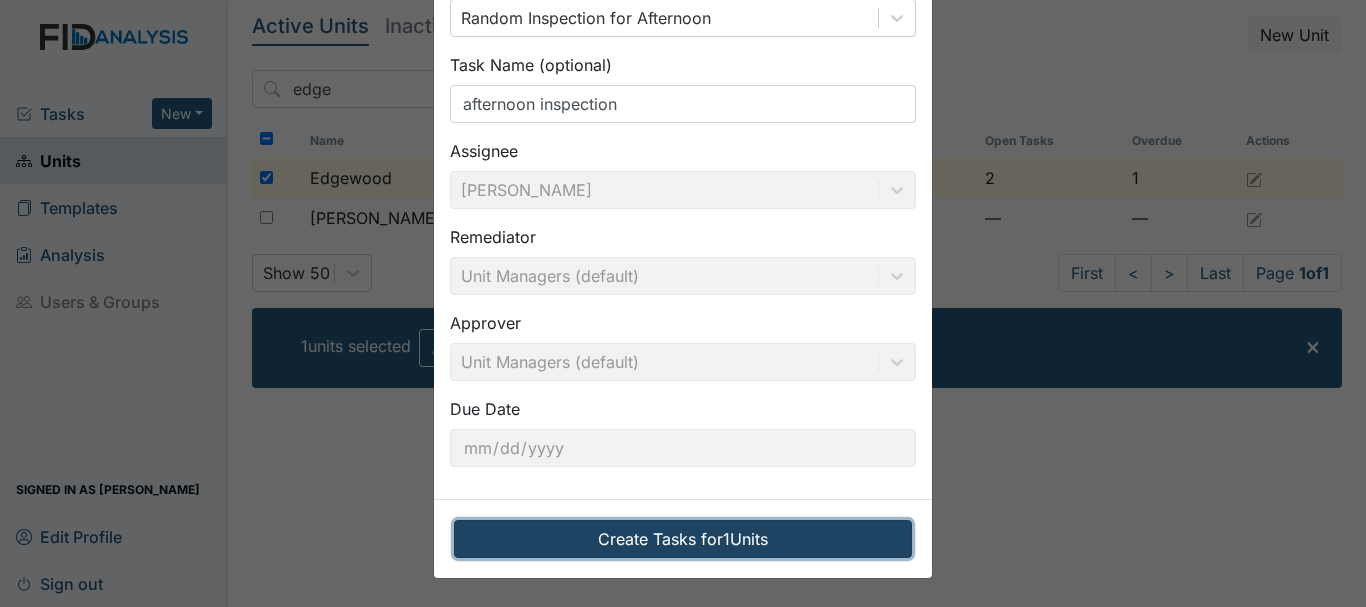 click on "Create Tasks for  1  Units" at bounding box center [683, 539] 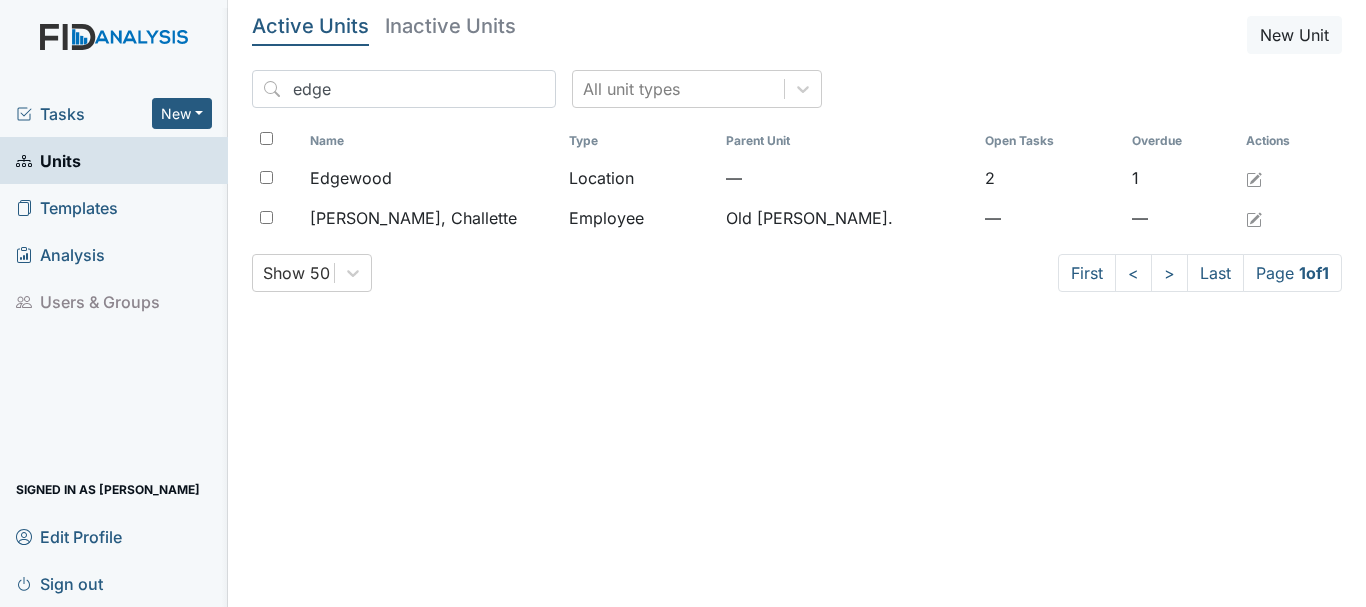 scroll, scrollTop: 0, scrollLeft: 0, axis: both 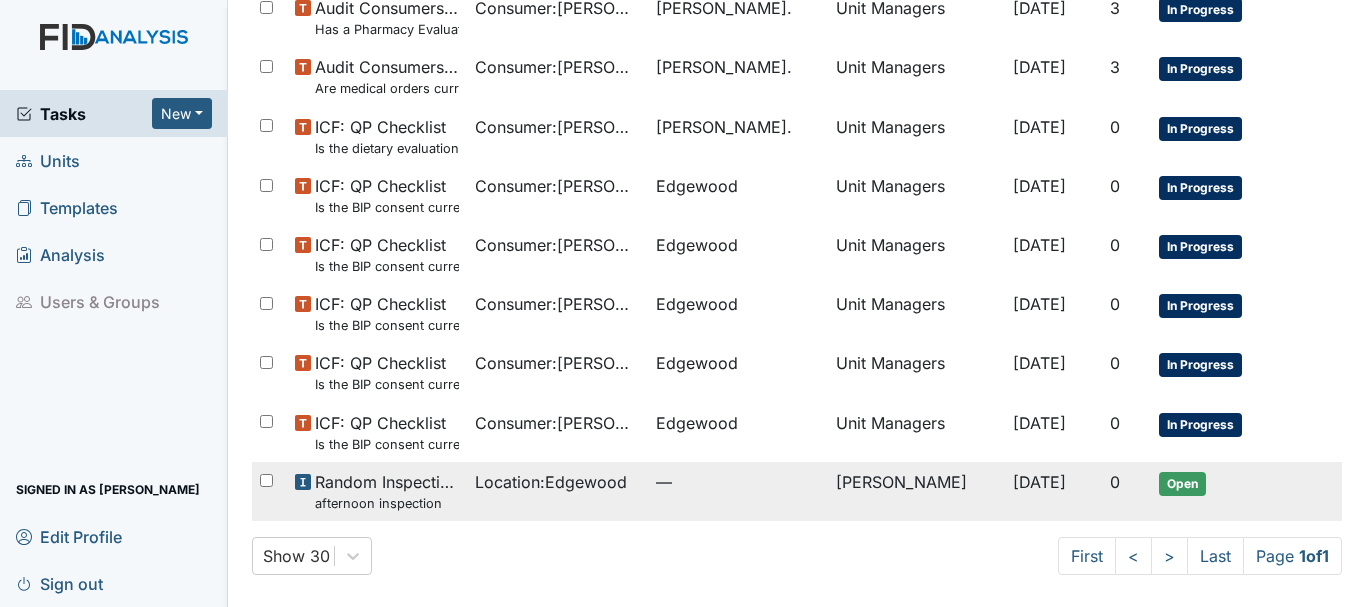 click on "Location :  [GEOGRAPHIC_DATA]" at bounding box center [551, 482] 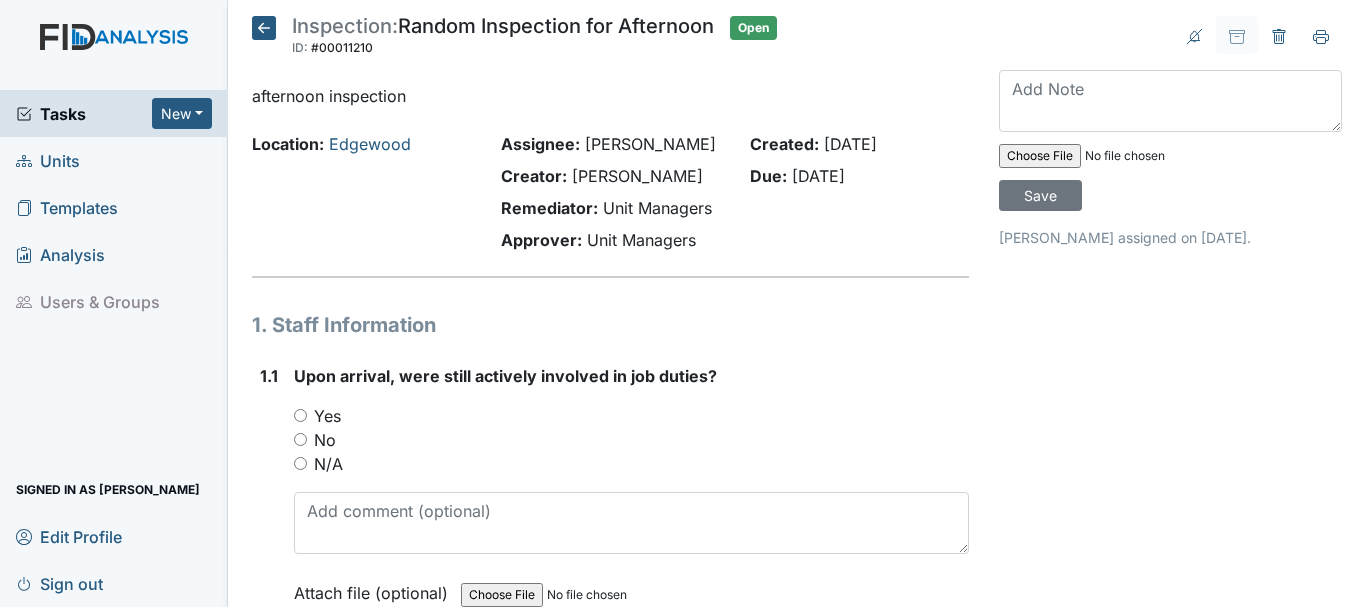 scroll, scrollTop: 0, scrollLeft: 0, axis: both 